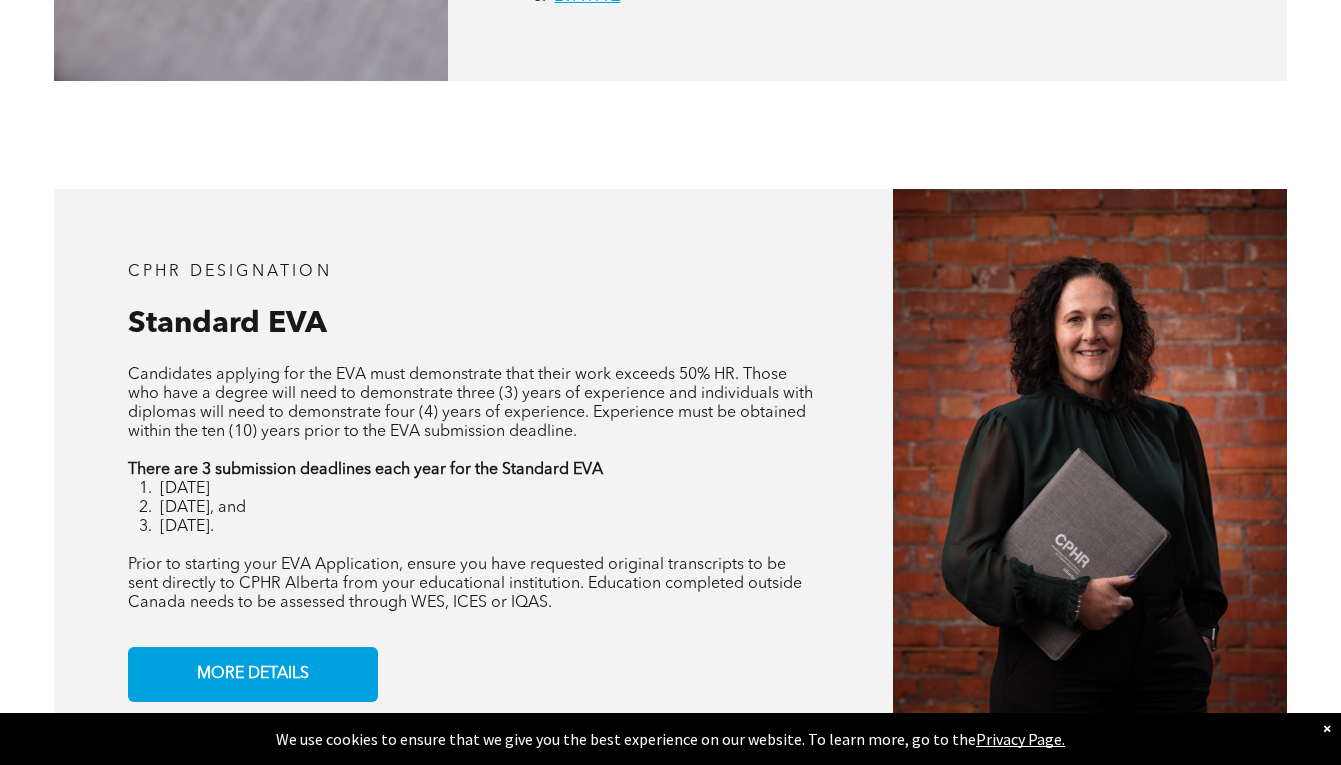 scroll, scrollTop: 1366, scrollLeft: 0, axis: vertical 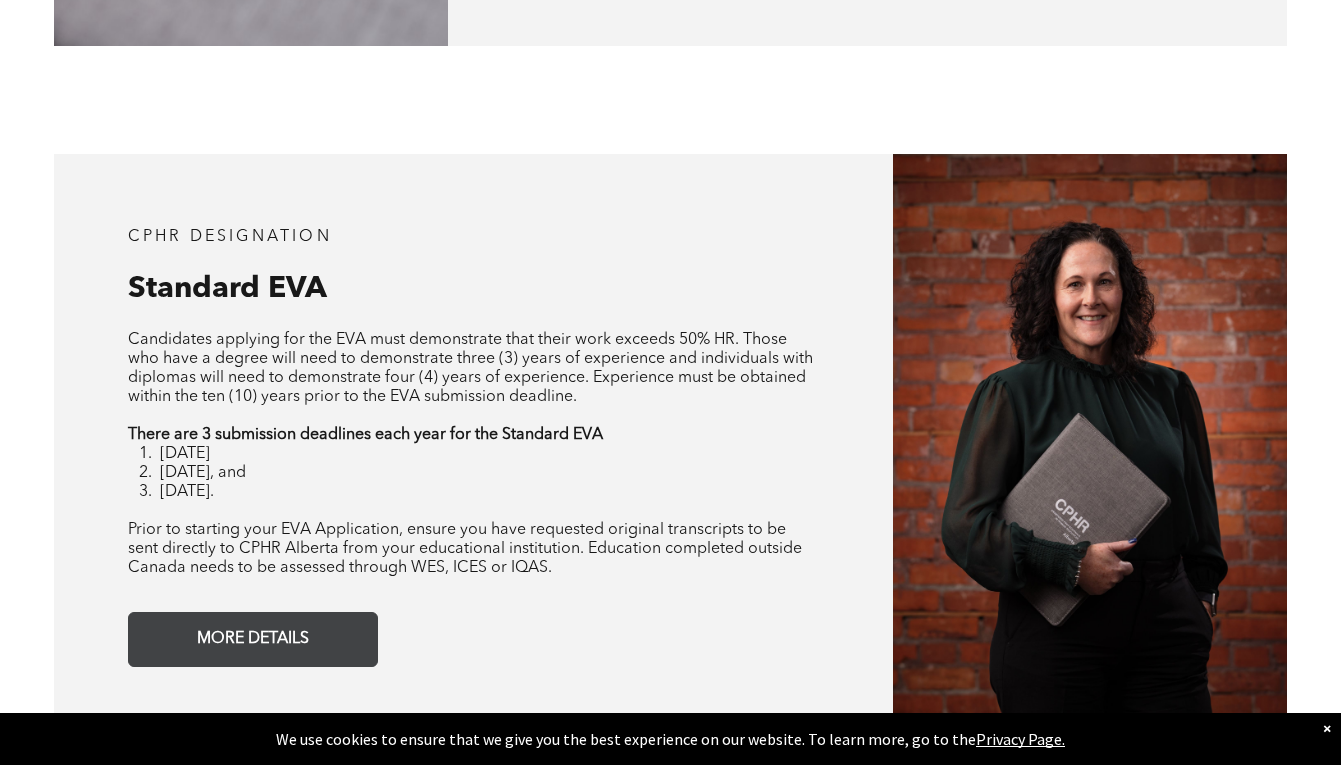 click on "MORE DETAILS" at bounding box center (253, 639) 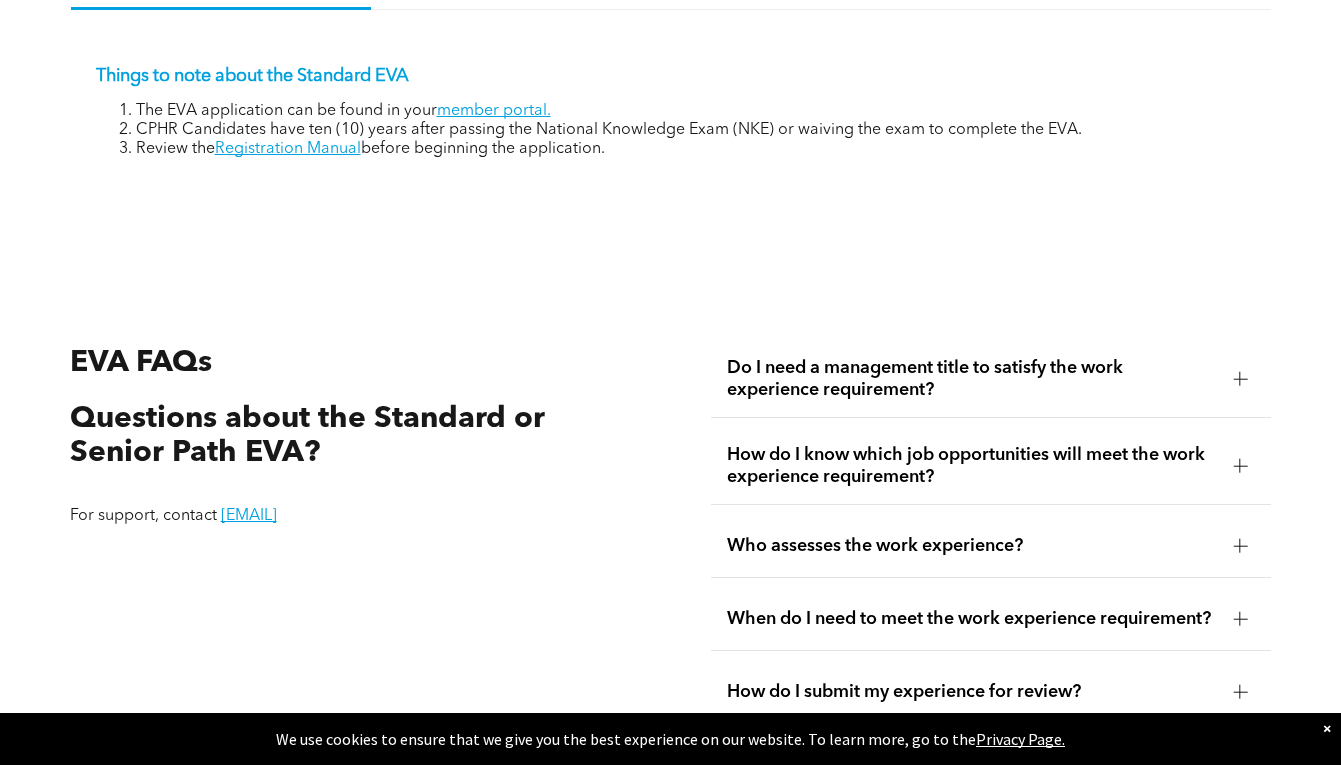 scroll, scrollTop: 3012, scrollLeft: 0, axis: vertical 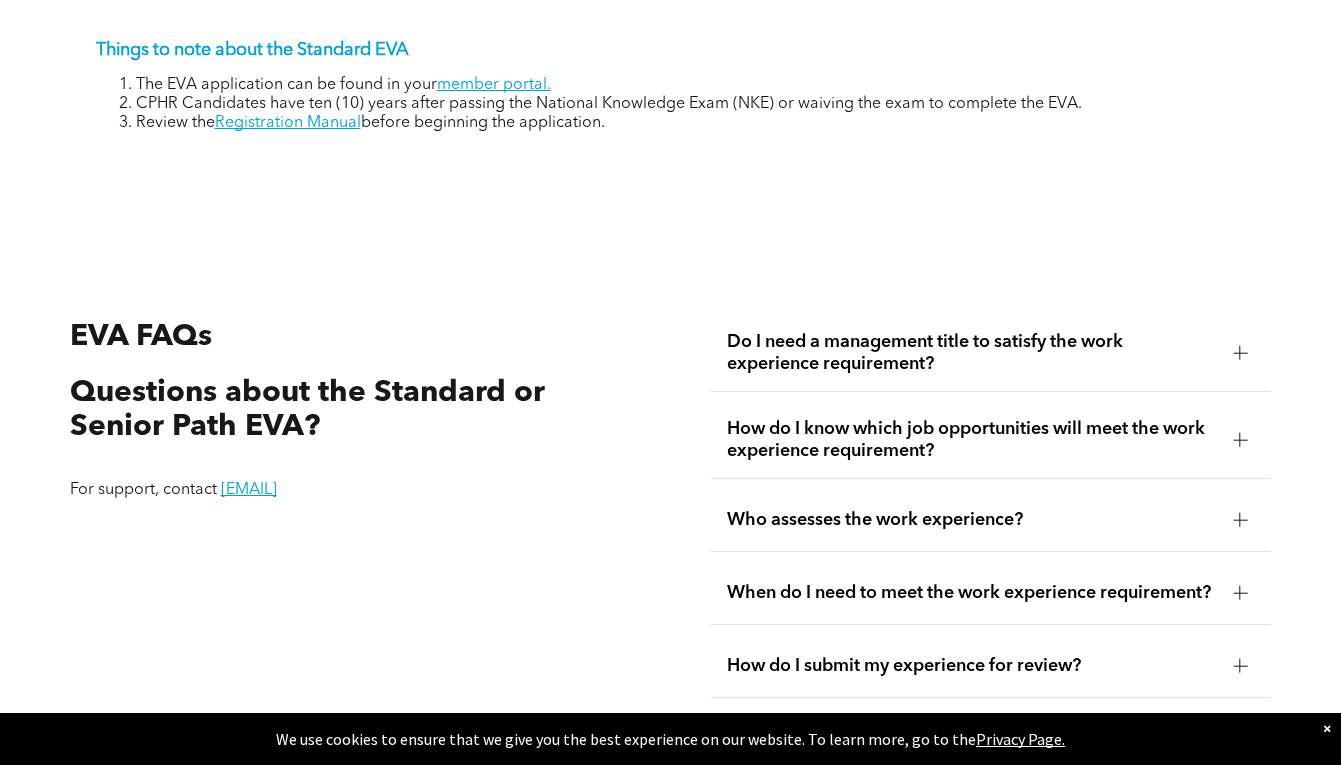 click at bounding box center [1240, 353] 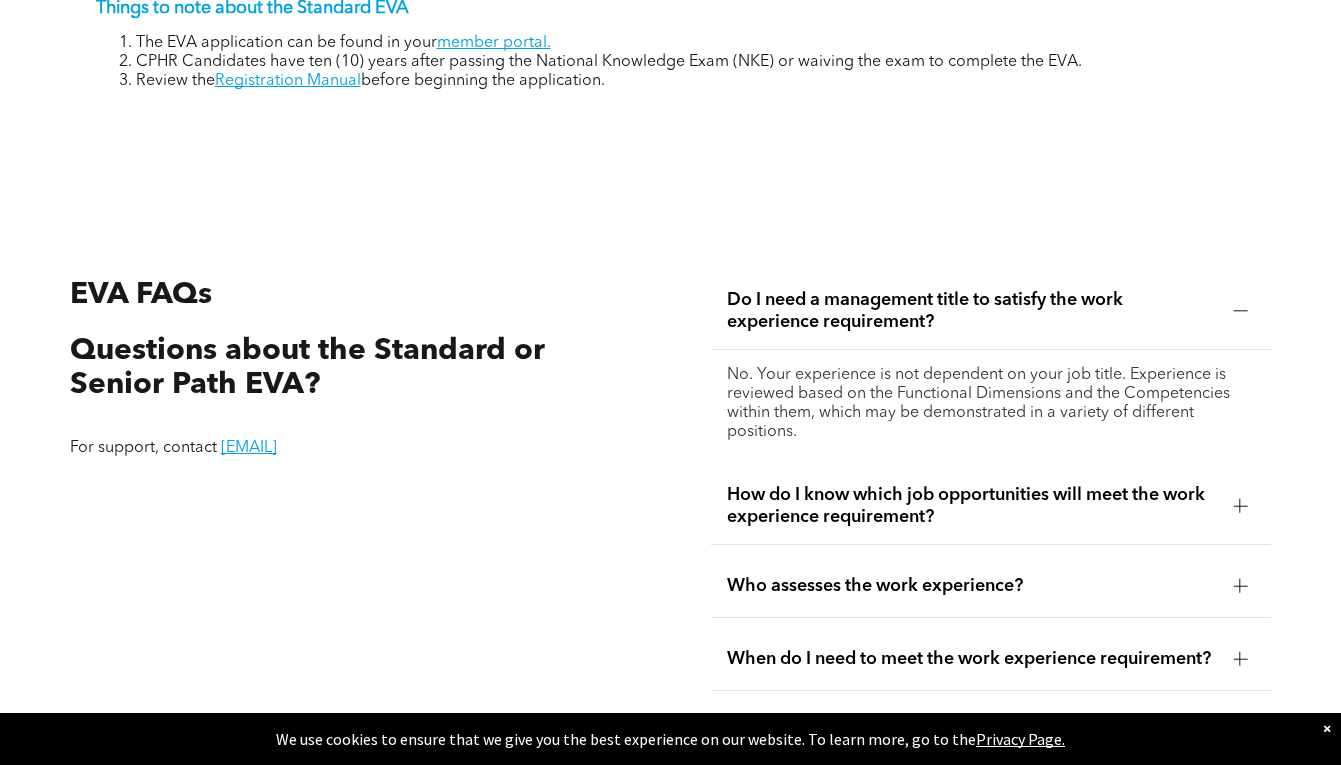 scroll, scrollTop: 3058, scrollLeft: 0, axis: vertical 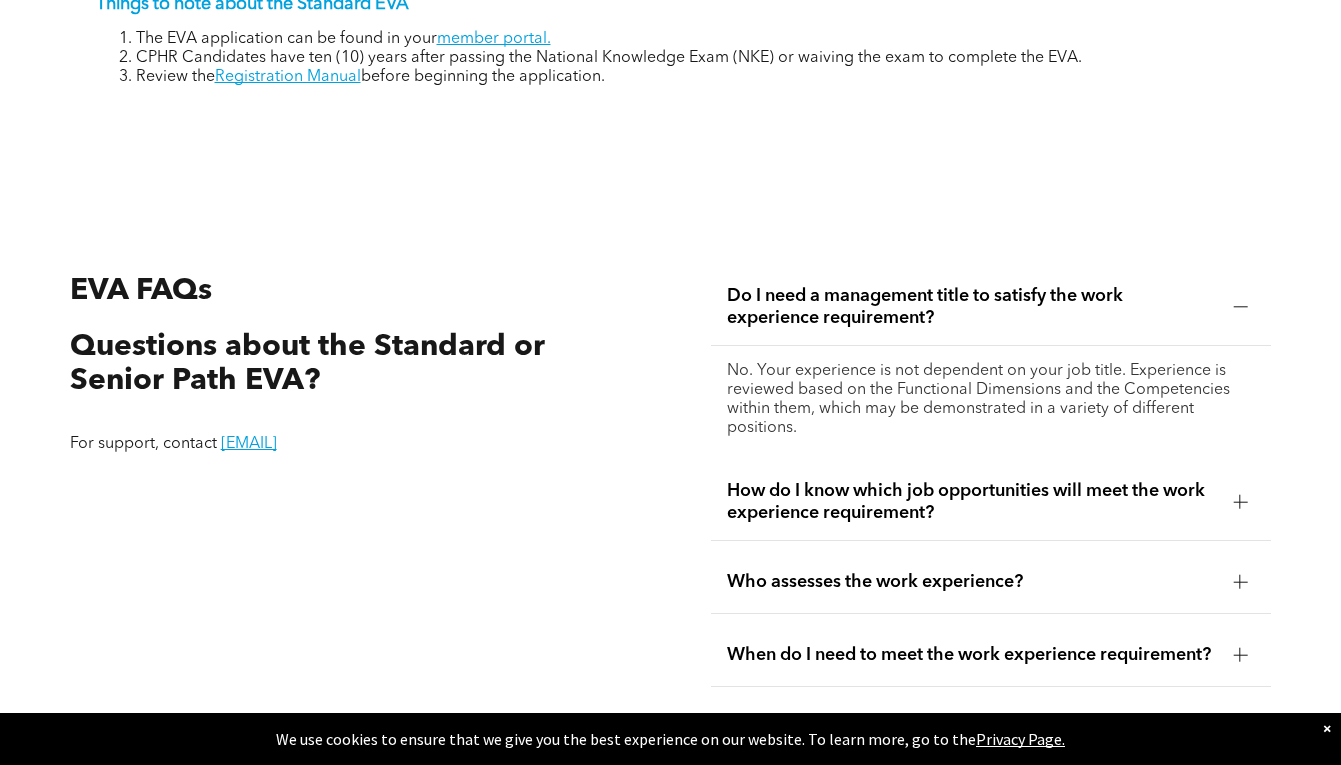 click at bounding box center [1240, 501] 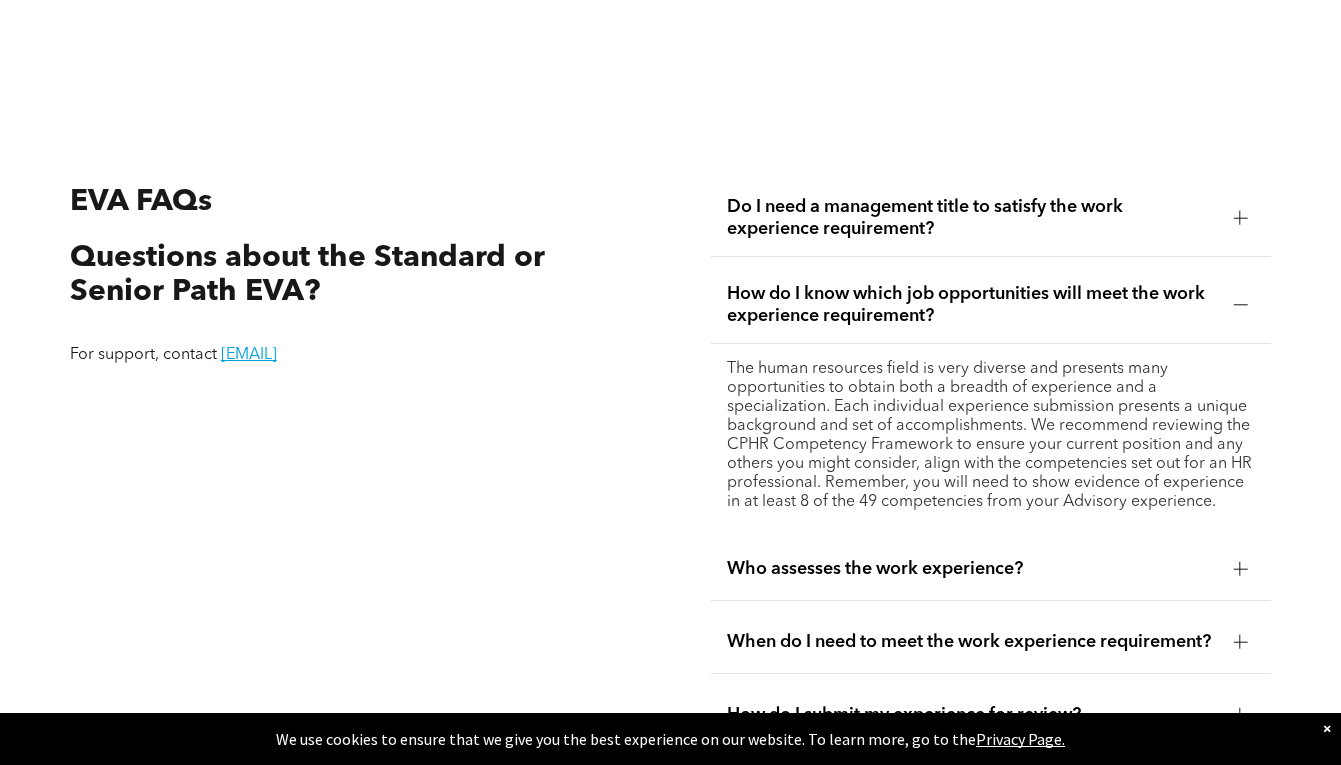 scroll, scrollTop: 3149, scrollLeft: 0, axis: vertical 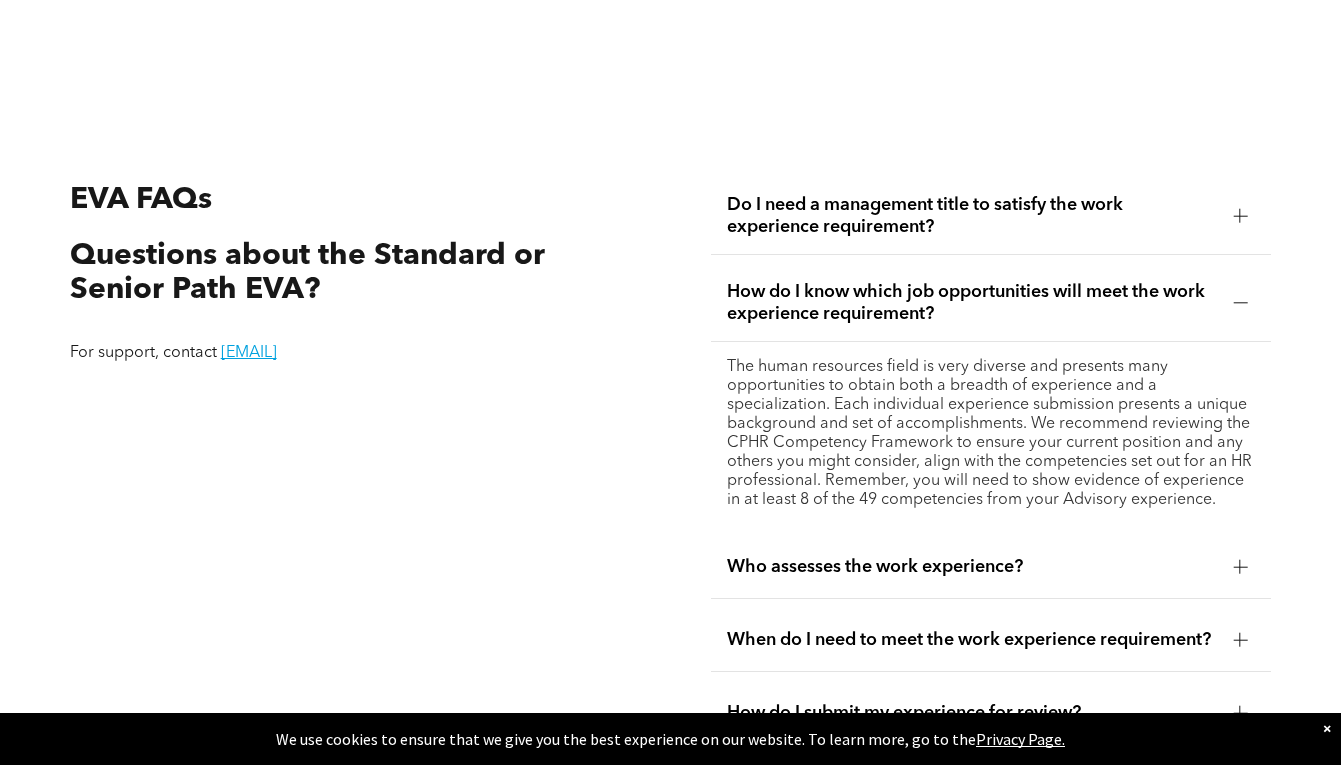 click at bounding box center (1240, 567) 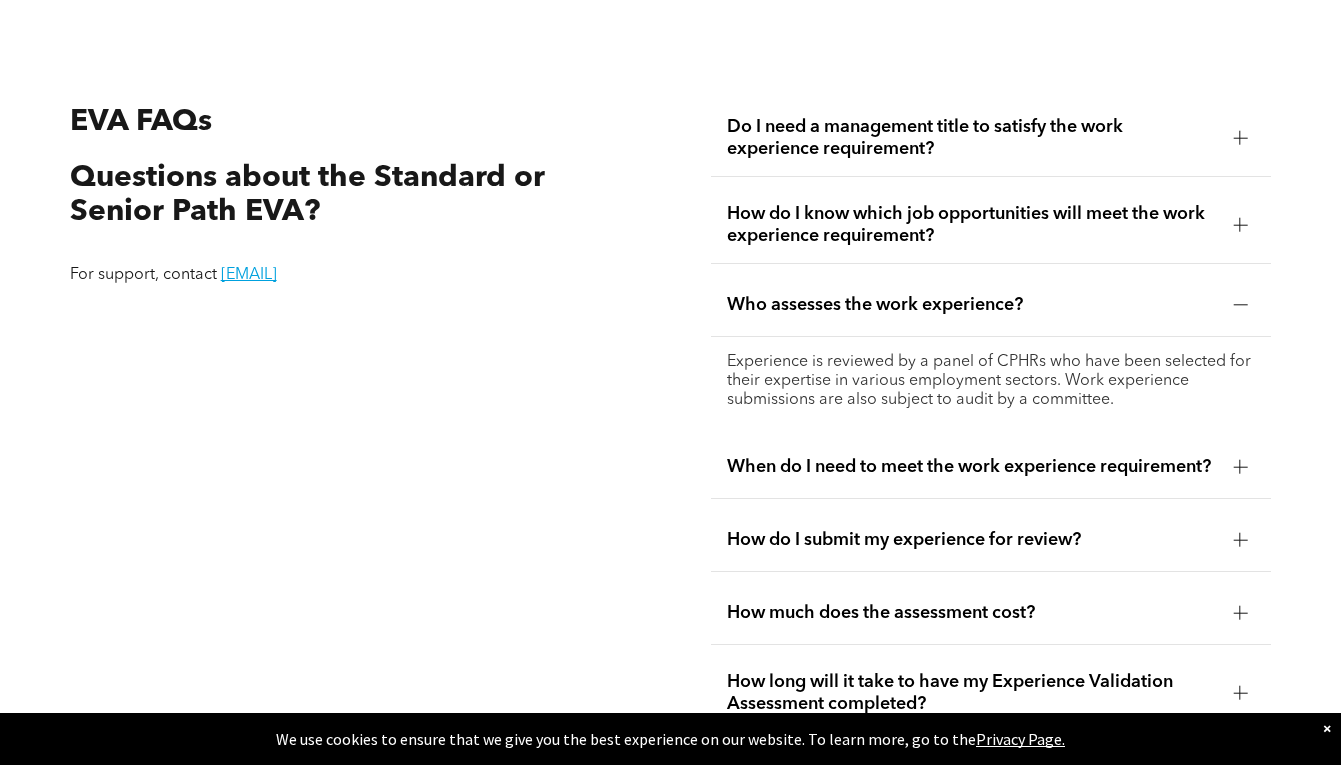 scroll, scrollTop: 3232, scrollLeft: 0, axis: vertical 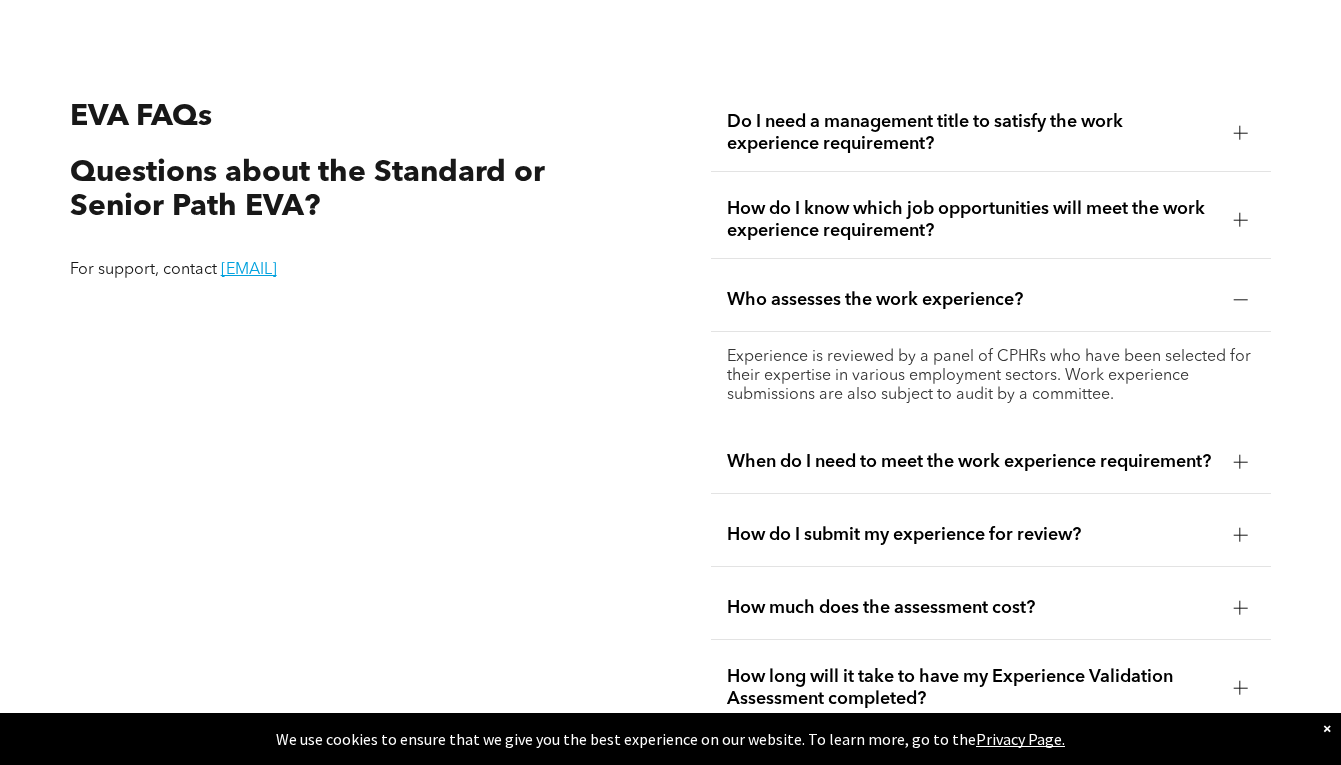 click at bounding box center (1240, 462) 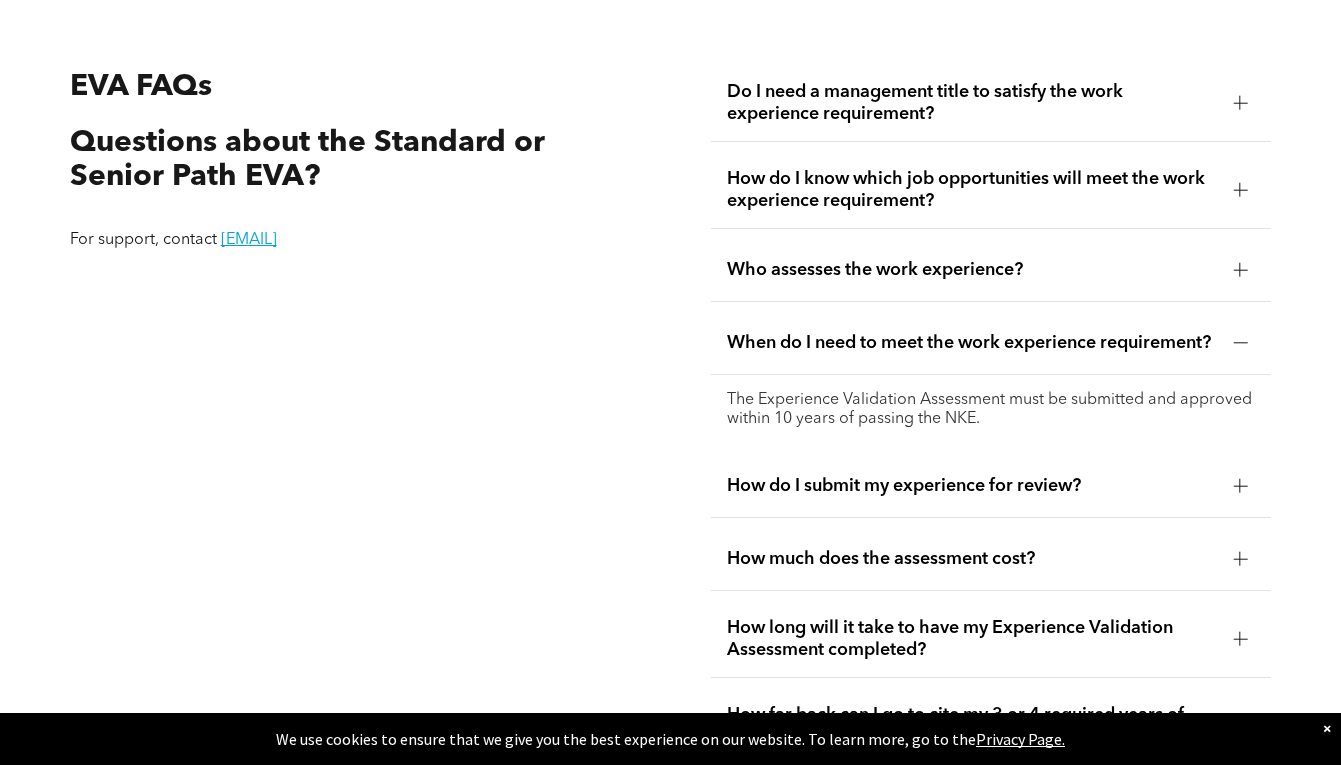 scroll, scrollTop: 3274, scrollLeft: 0, axis: vertical 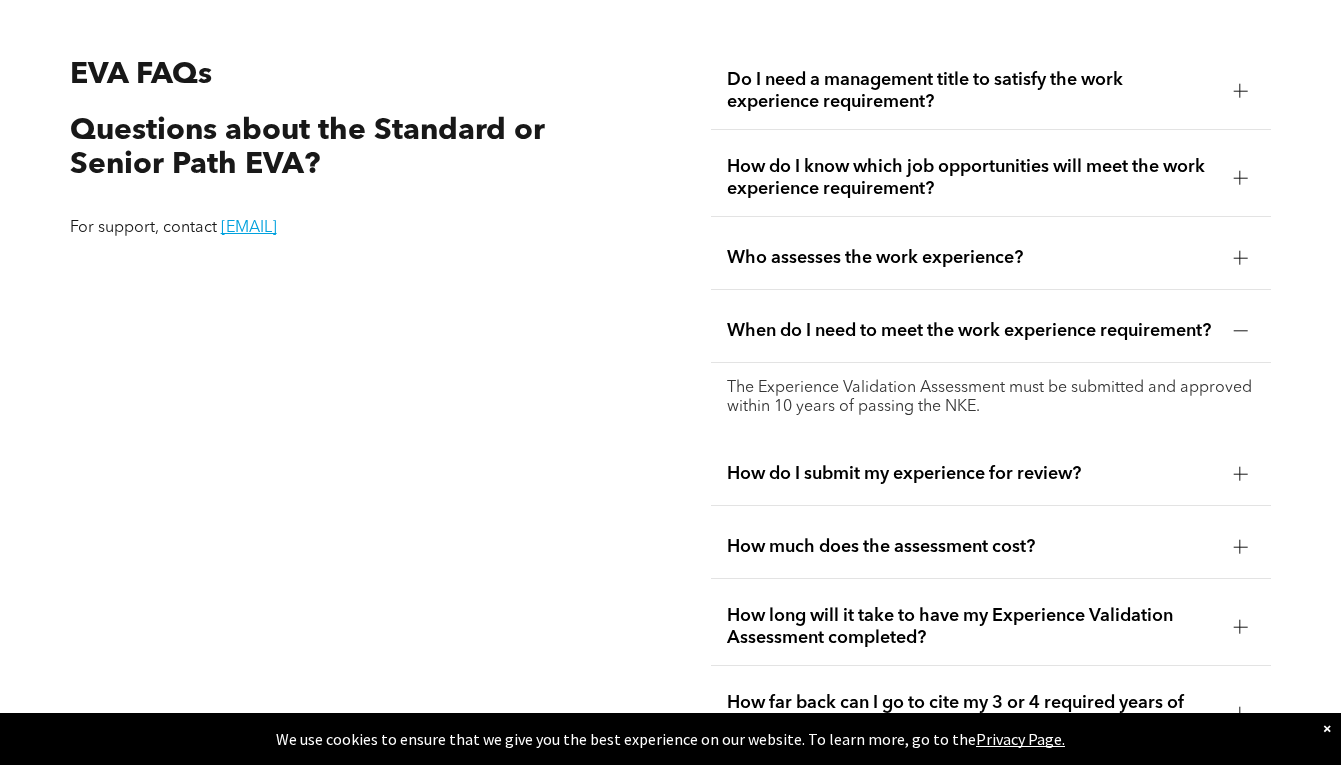 click at bounding box center [1240, 474] 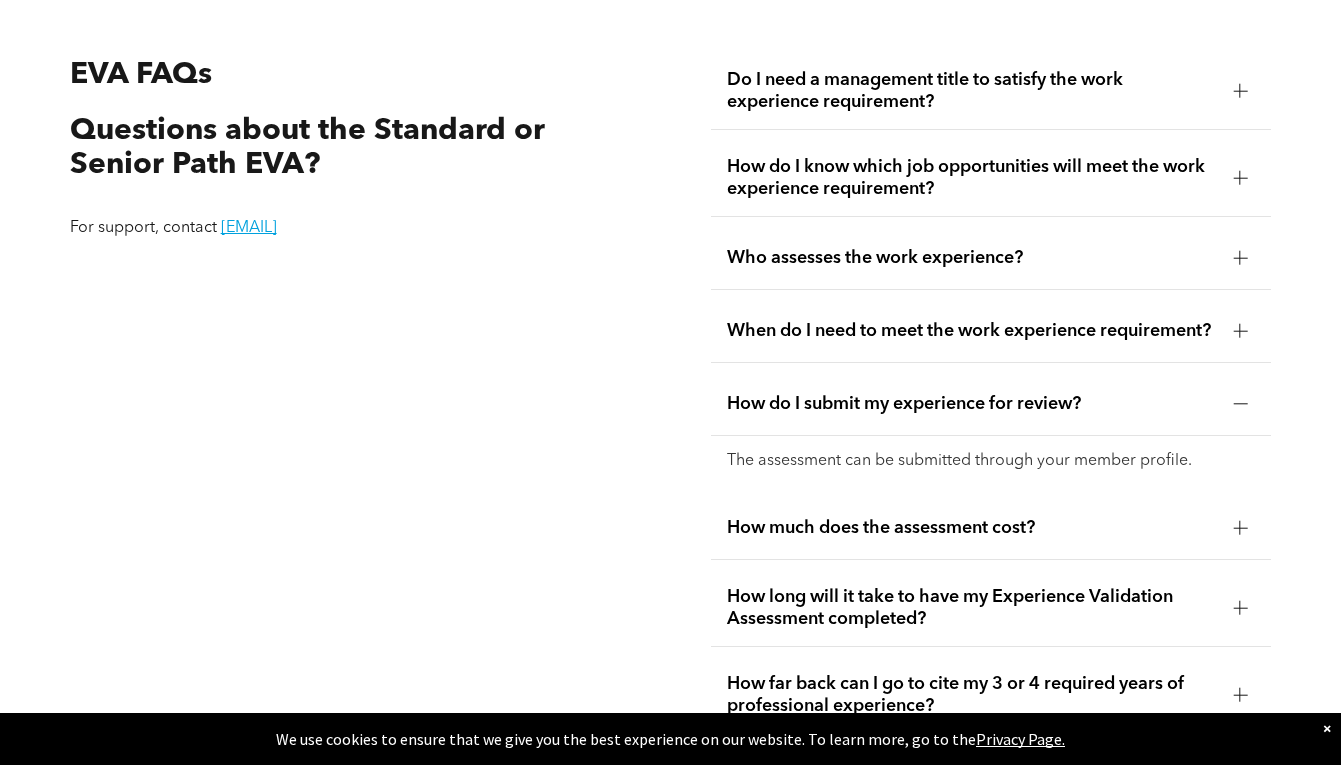 click at bounding box center (1240, 528) 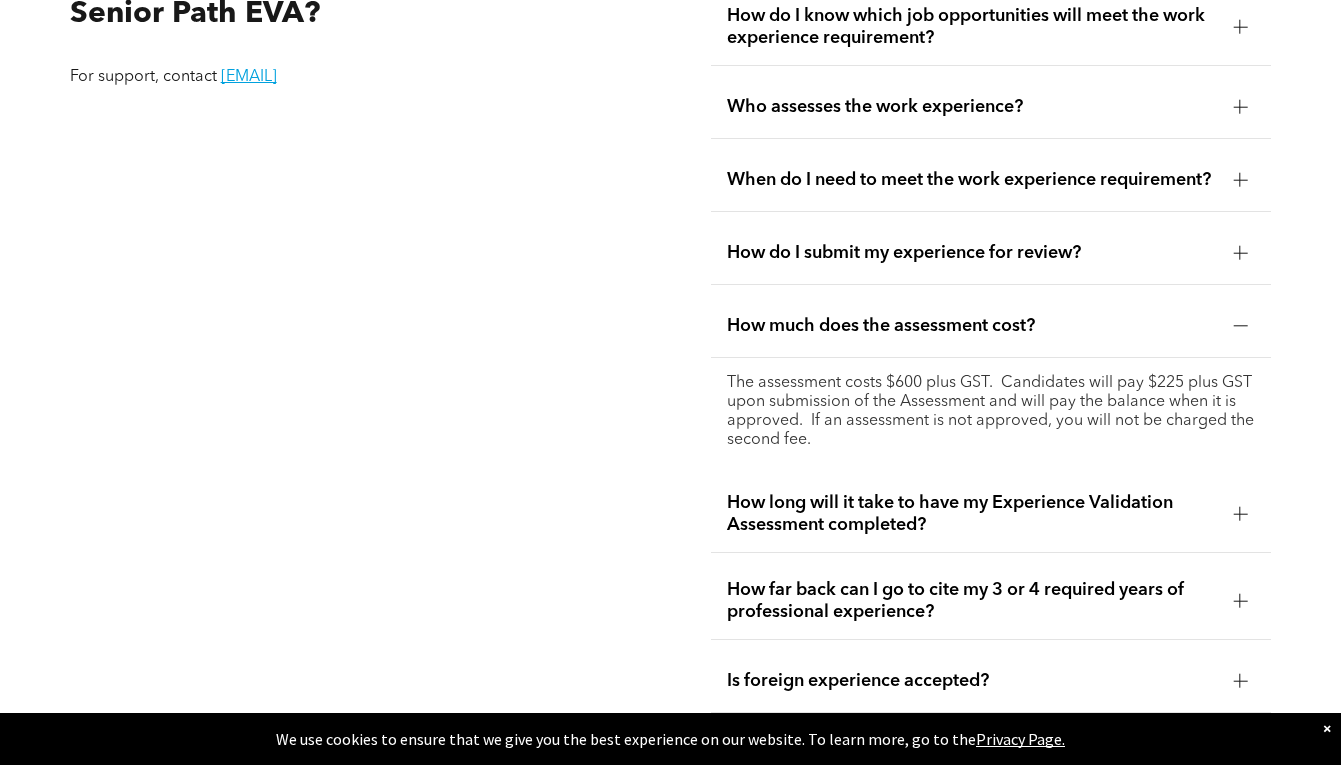 scroll, scrollTop: 3434, scrollLeft: 0, axis: vertical 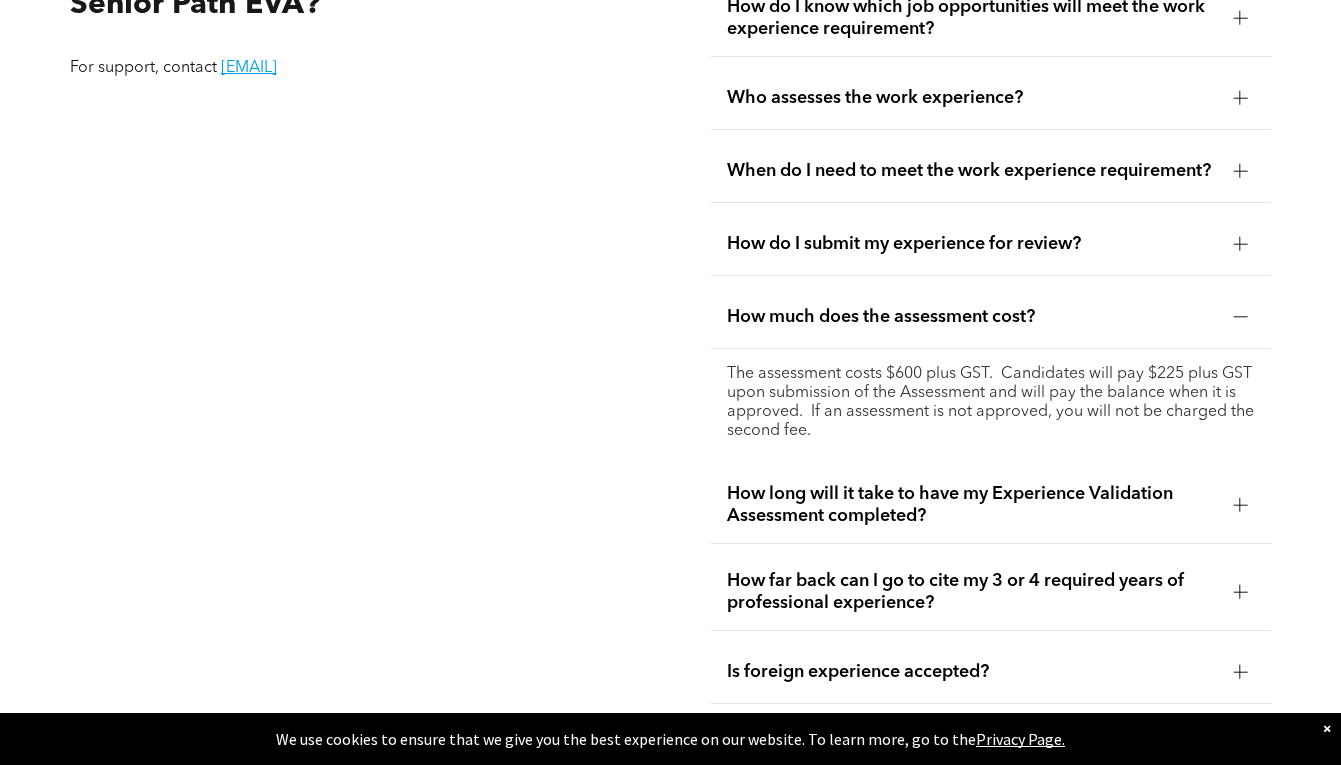 click at bounding box center (1240, 505) 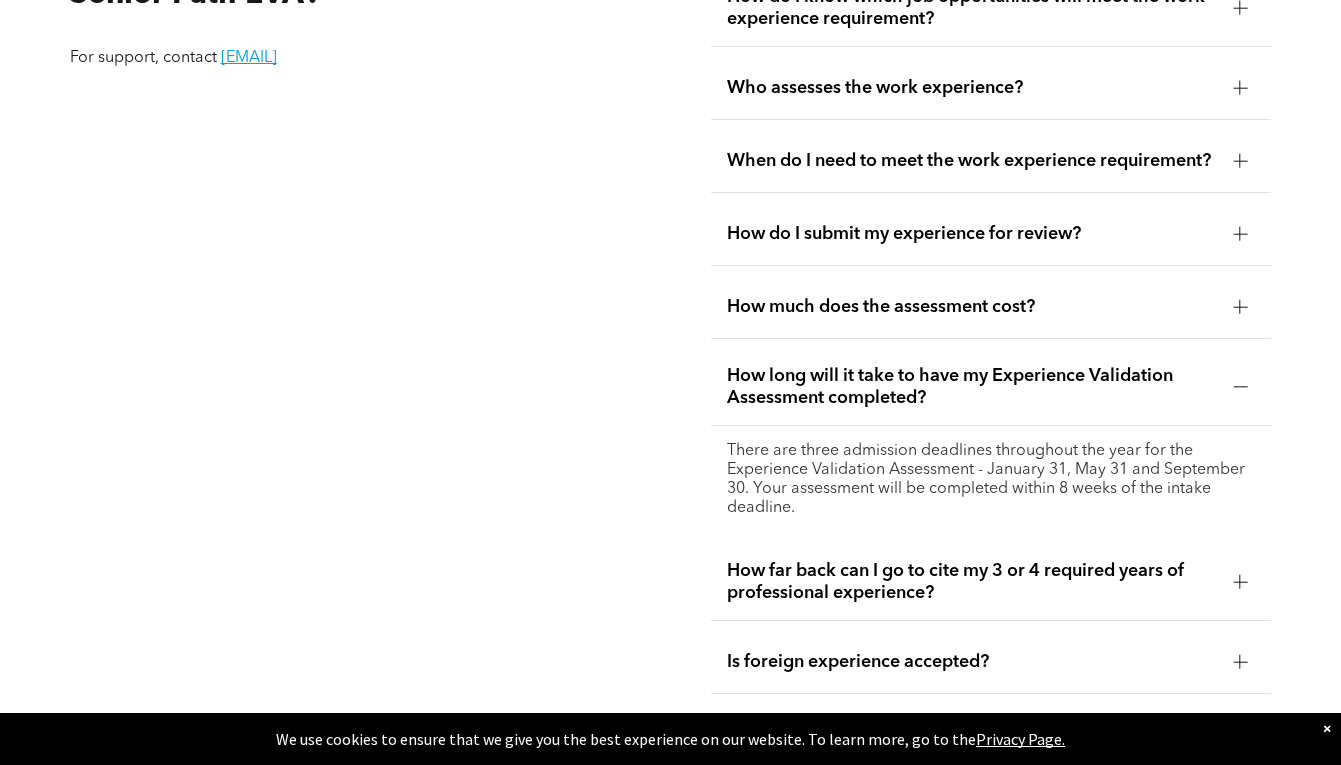 scroll, scrollTop: 3447, scrollLeft: 0, axis: vertical 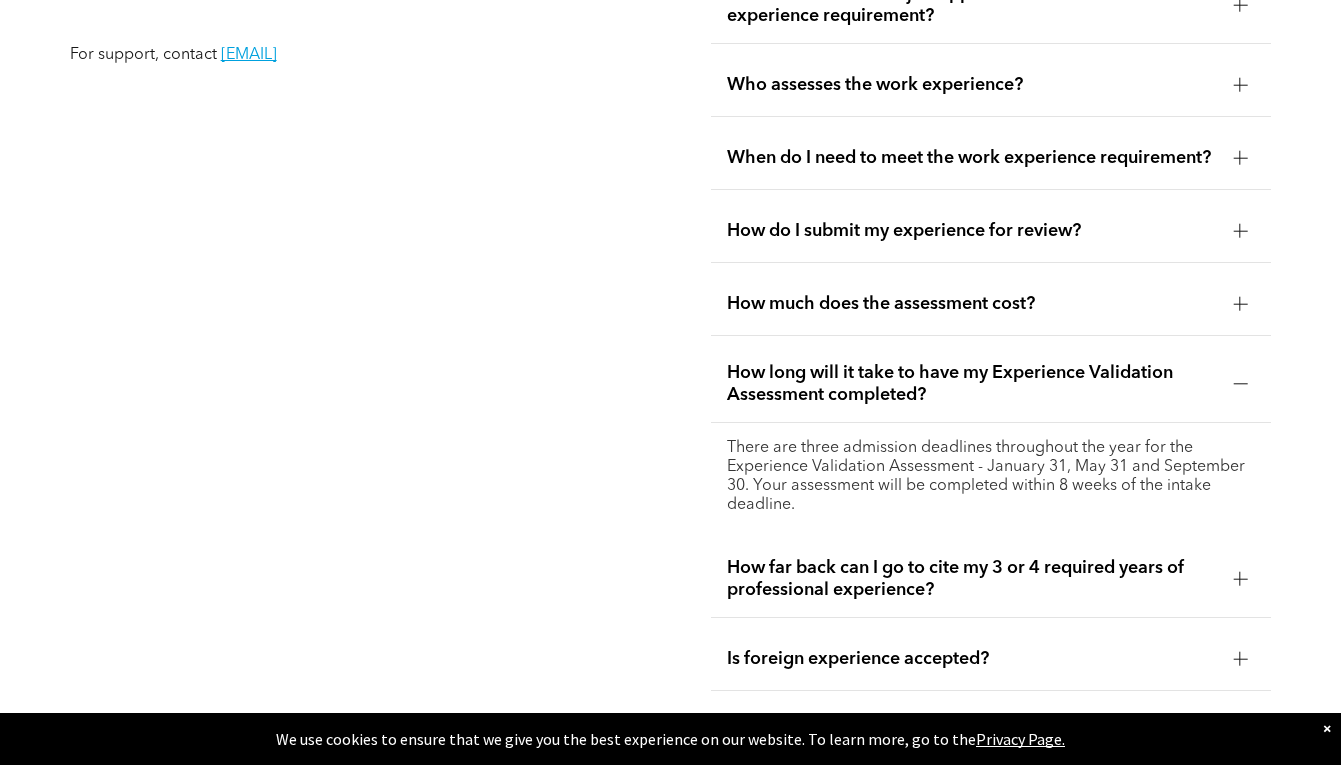 click at bounding box center (1240, 578) 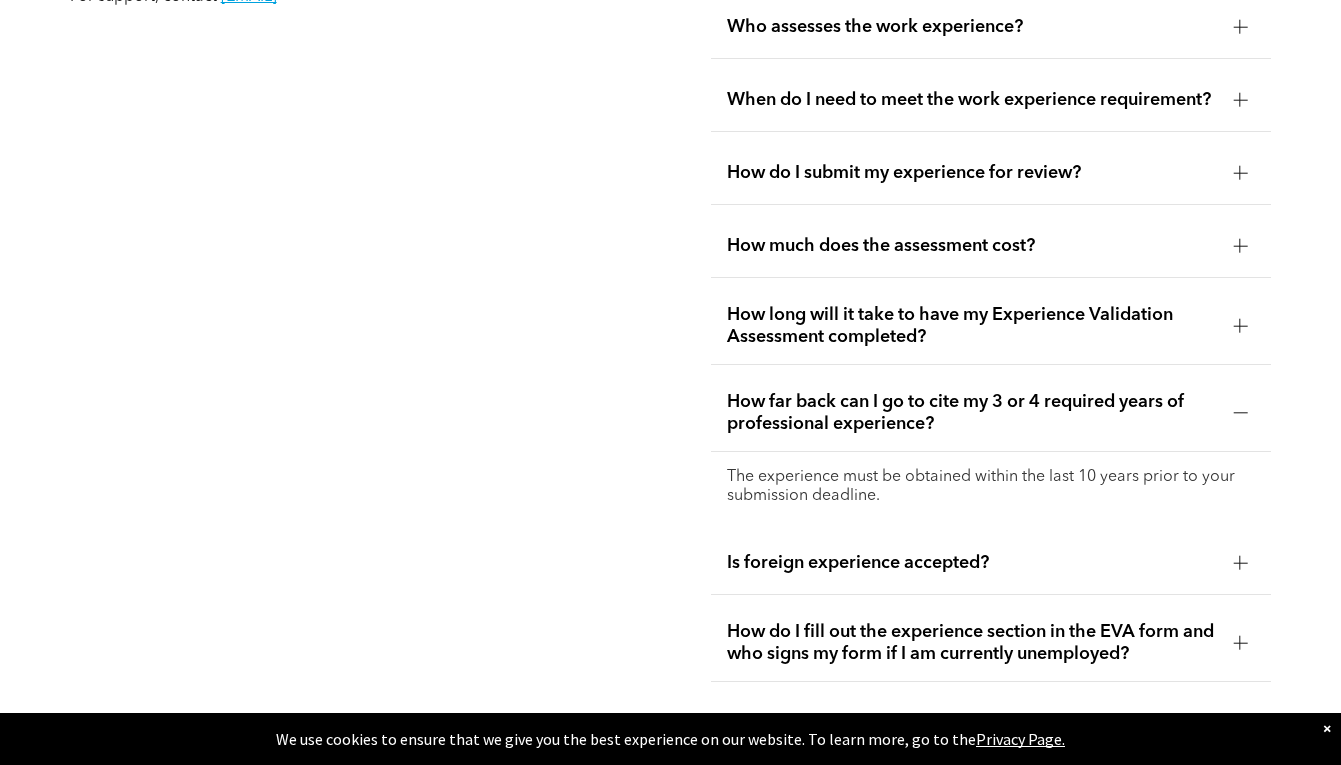 scroll, scrollTop: 3553, scrollLeft: 0, axis: vertical 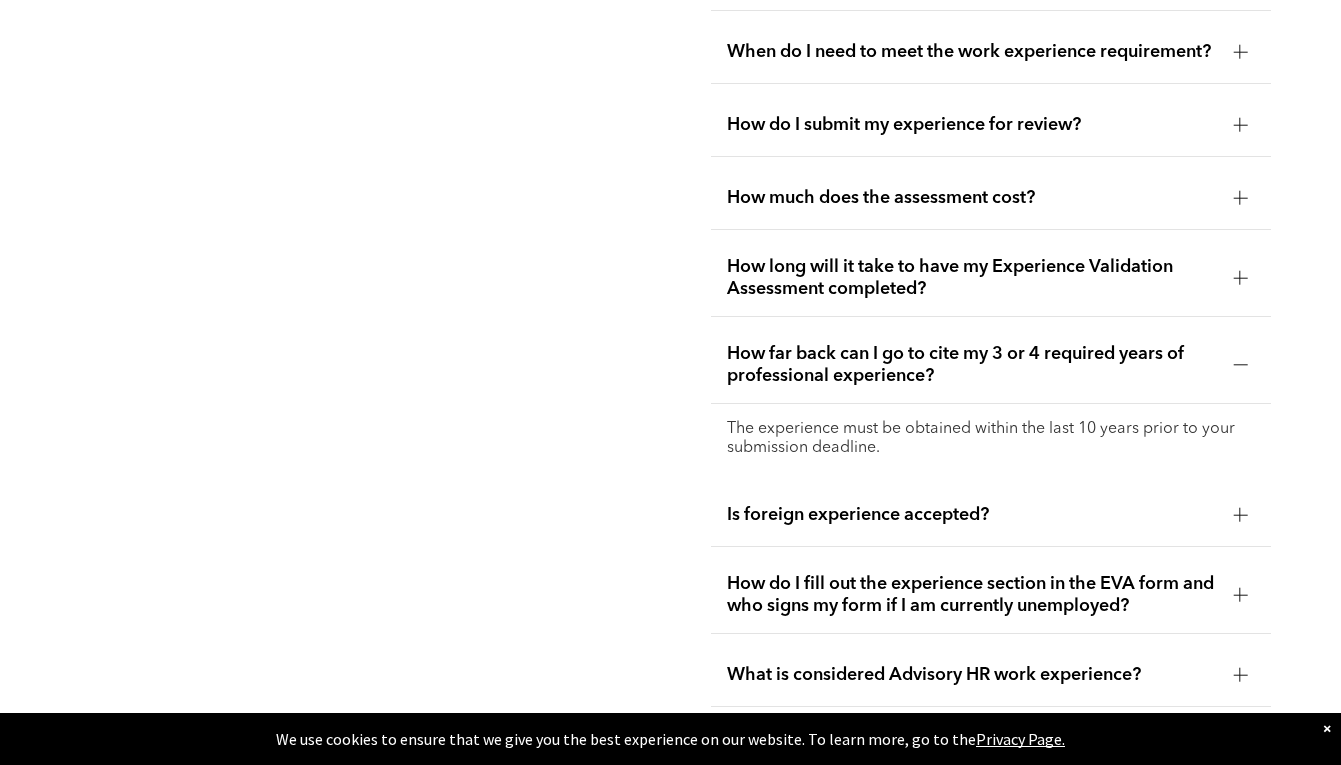 click at bounding box center (1240, 515) 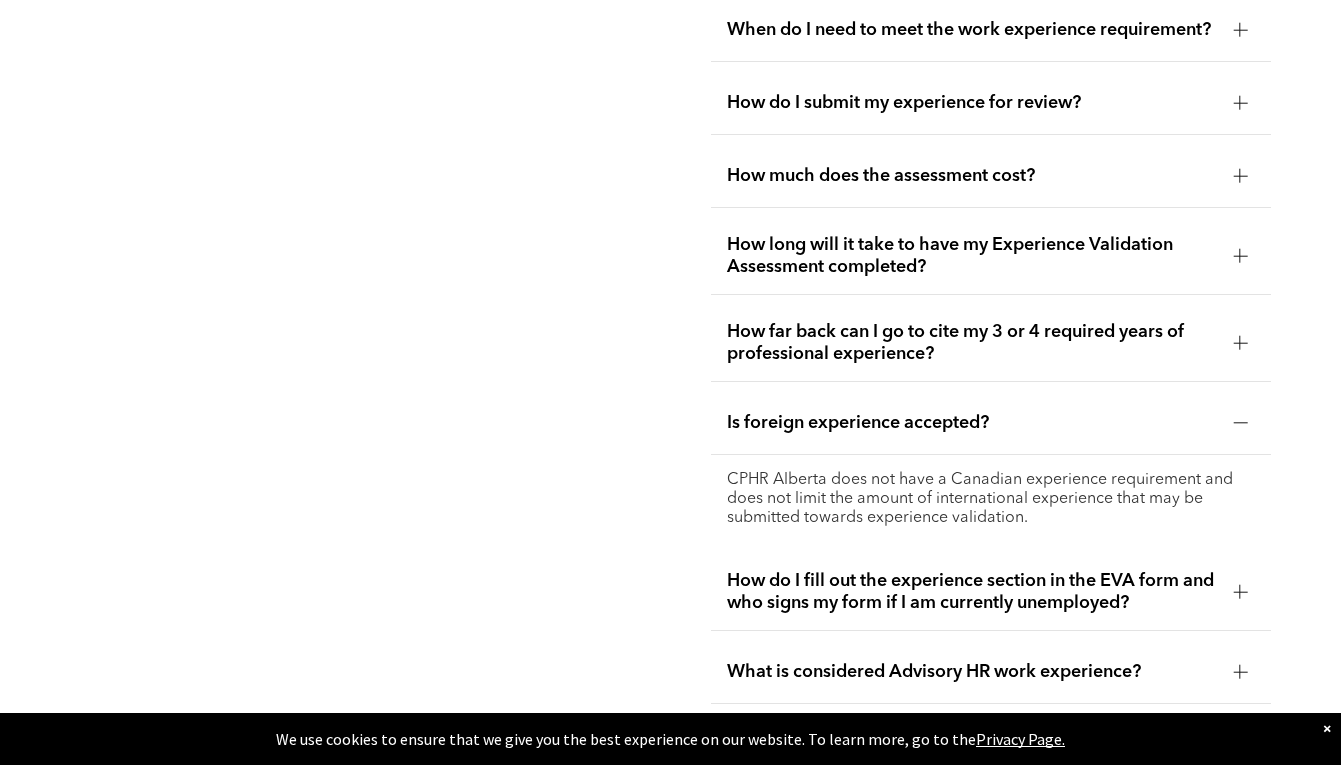 scroll, scrollTop: 3599, scrollLeft: 0, axis: vertical 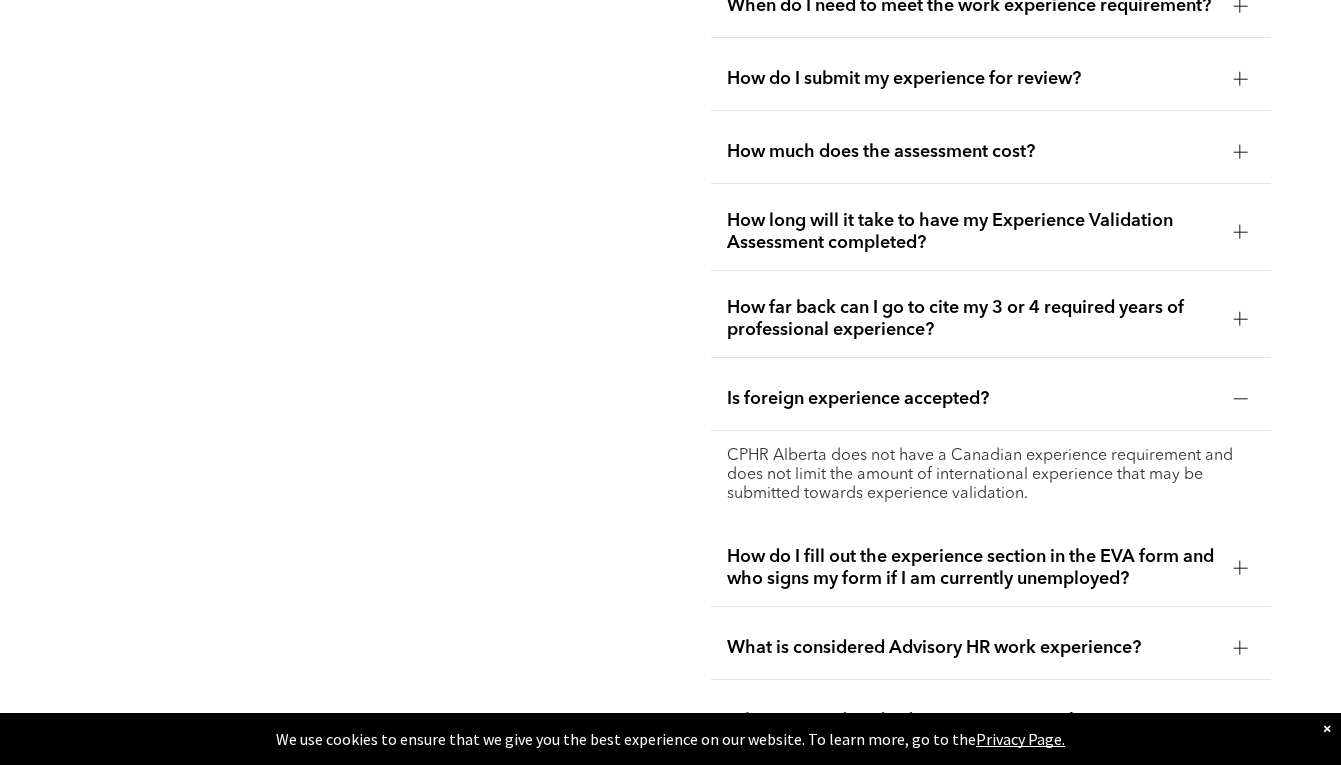 click at bounding box center [1240, 568] 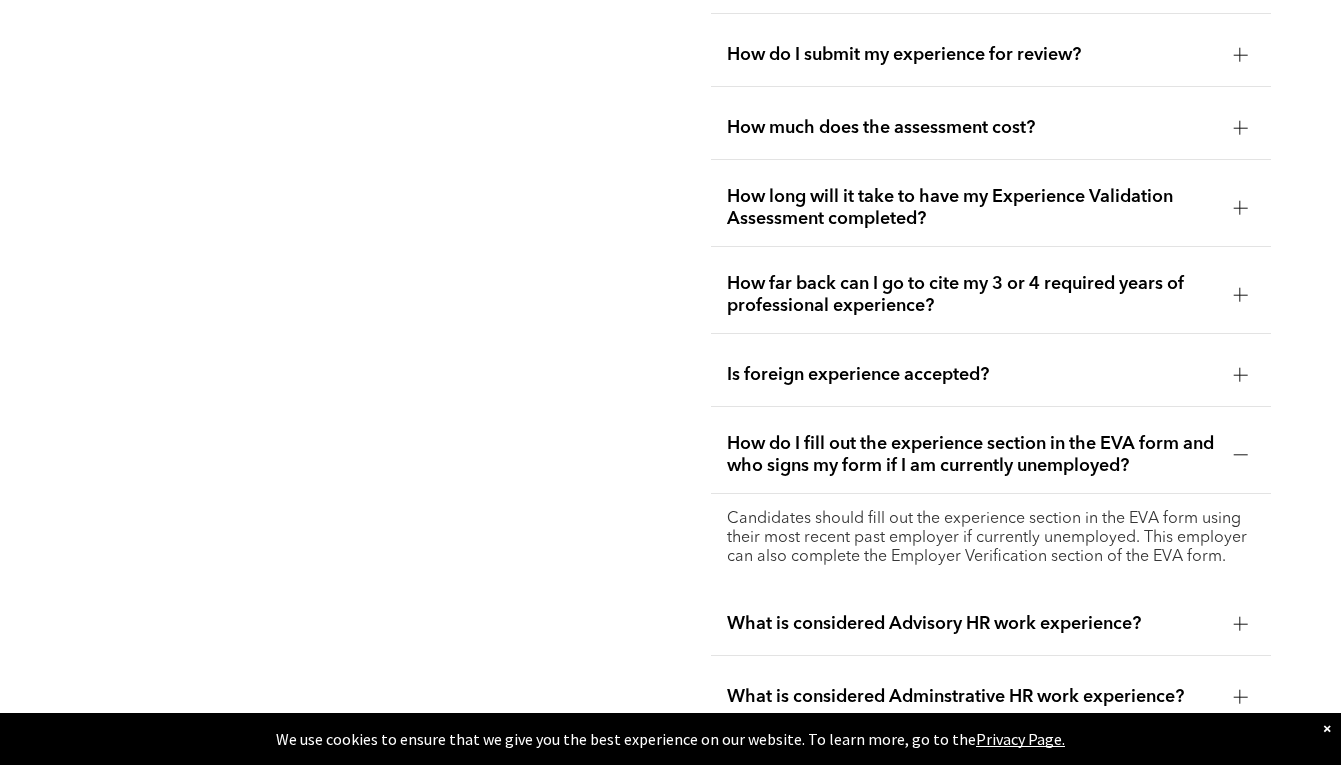 scroll, scrollTop: 3626, scrollLeft: 0, axis: vertical 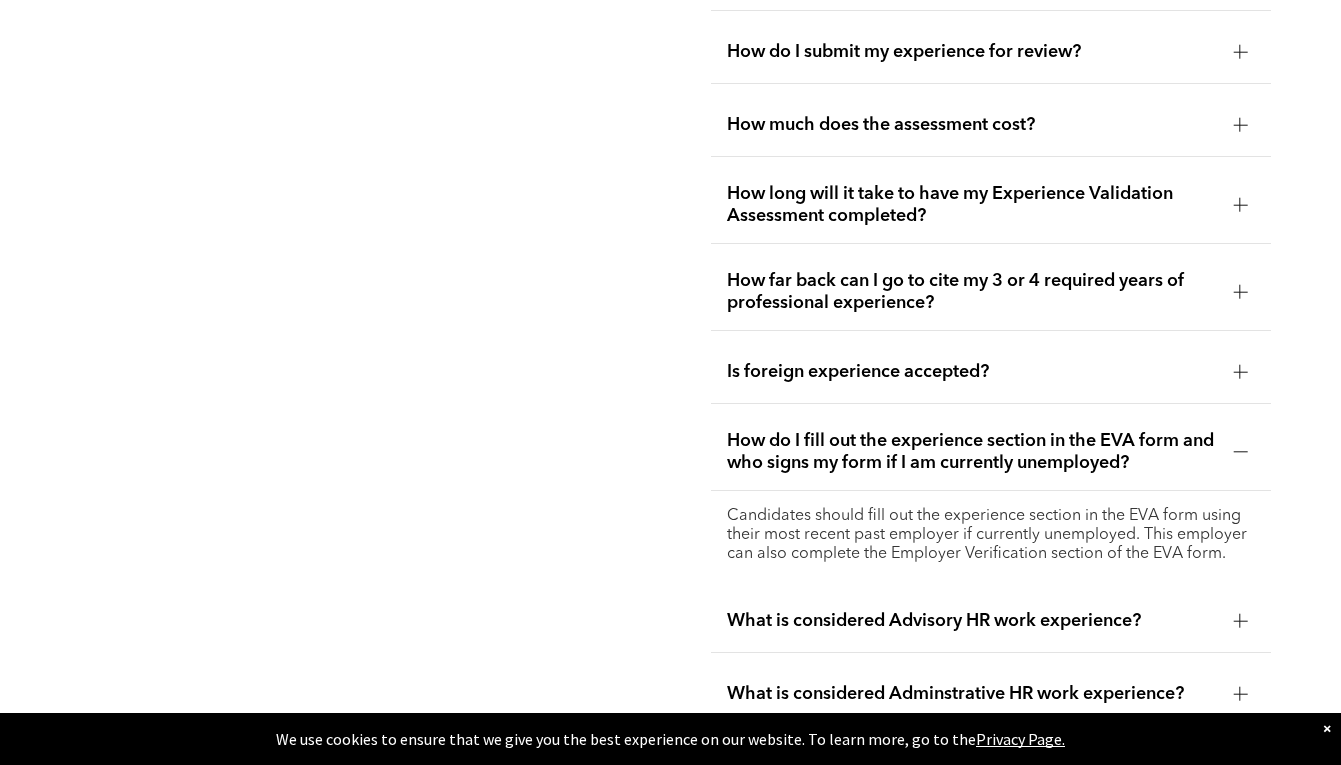 click at bounding box center [1240, 621] 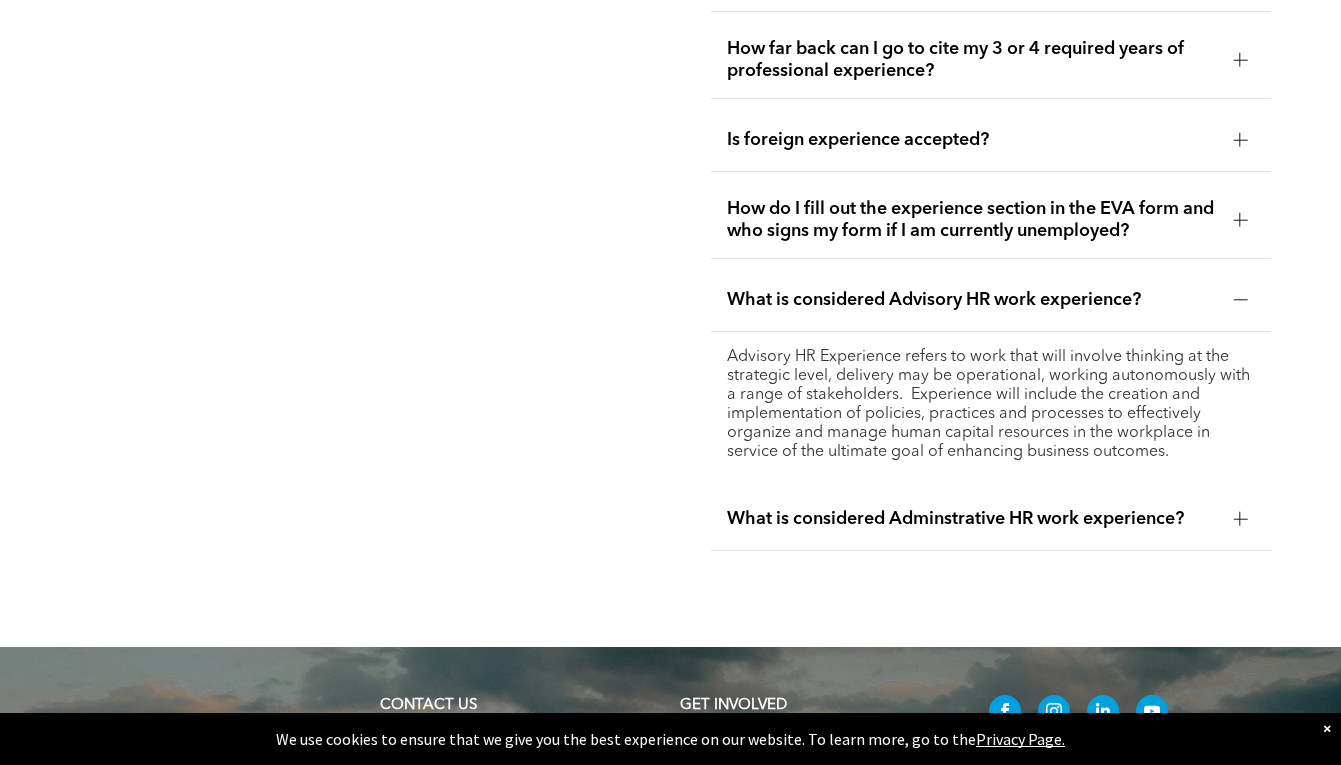 scroll, scrollTop: 3861, scrollLeft: 0, axis: vertical 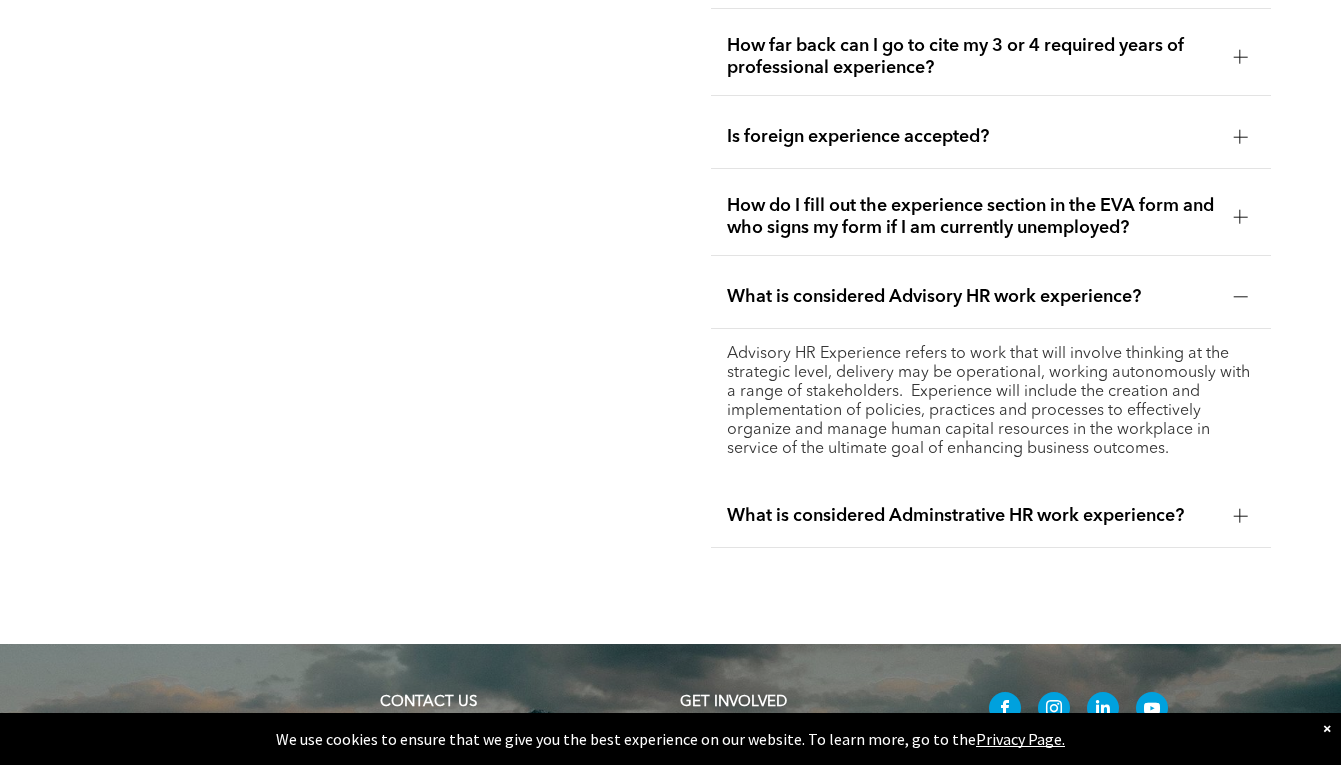 click at bounding box center [1240, 516] 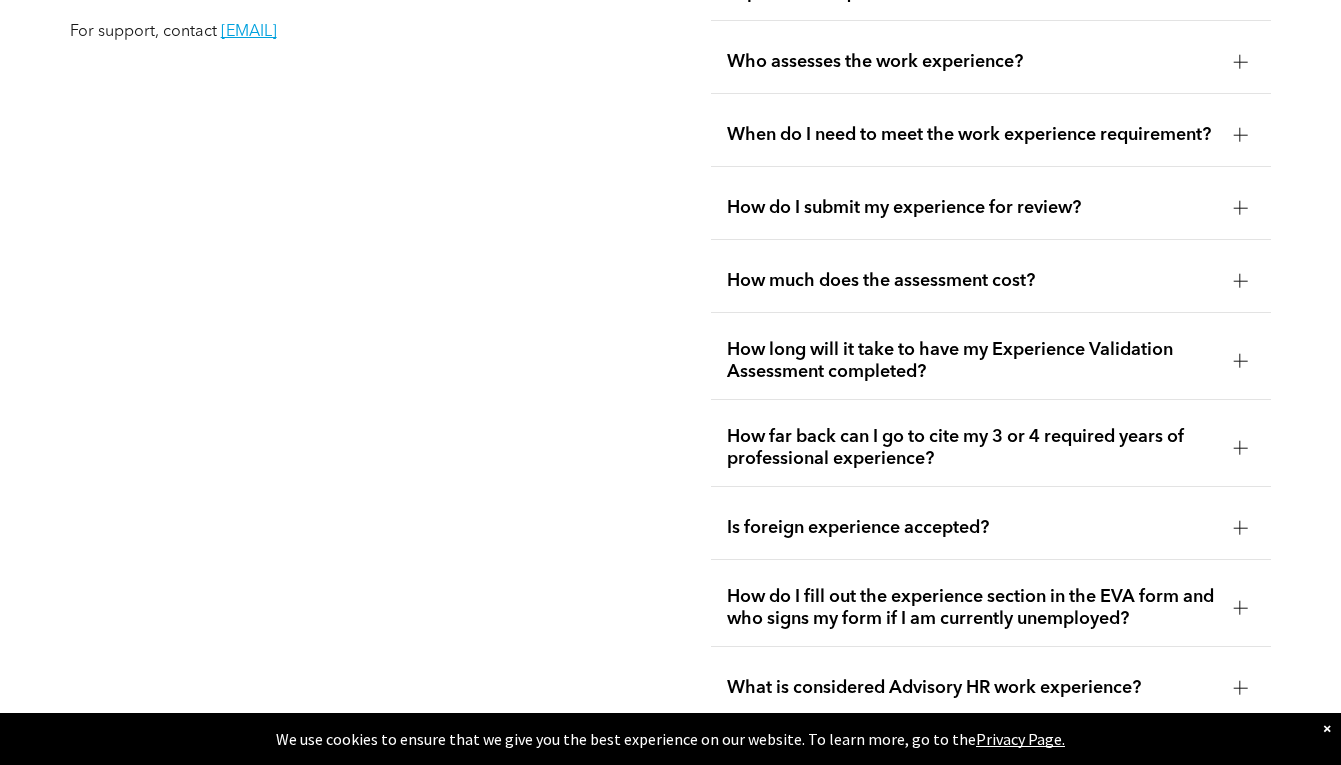 scroll, scrollTop: 3434, scrollLeft: 0, axis: vertical 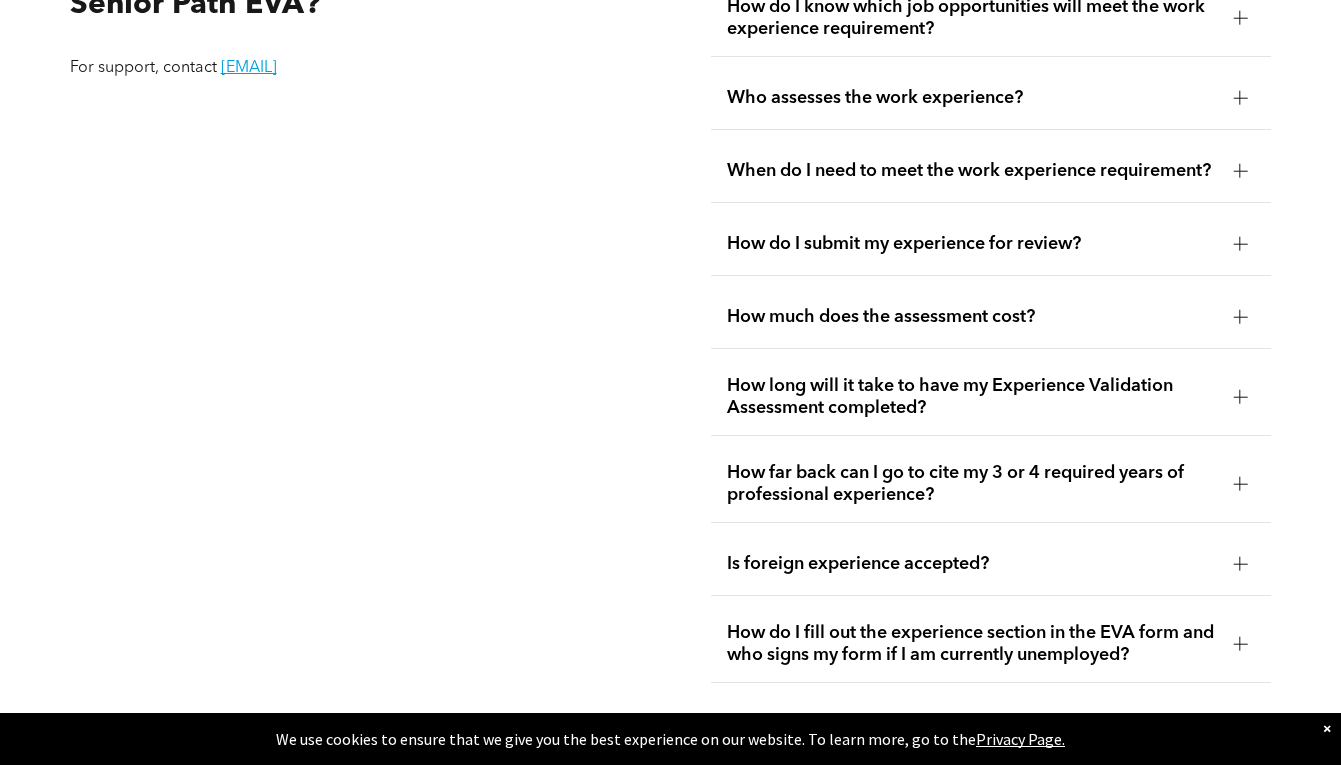 click at bounding box center [1240, 317] 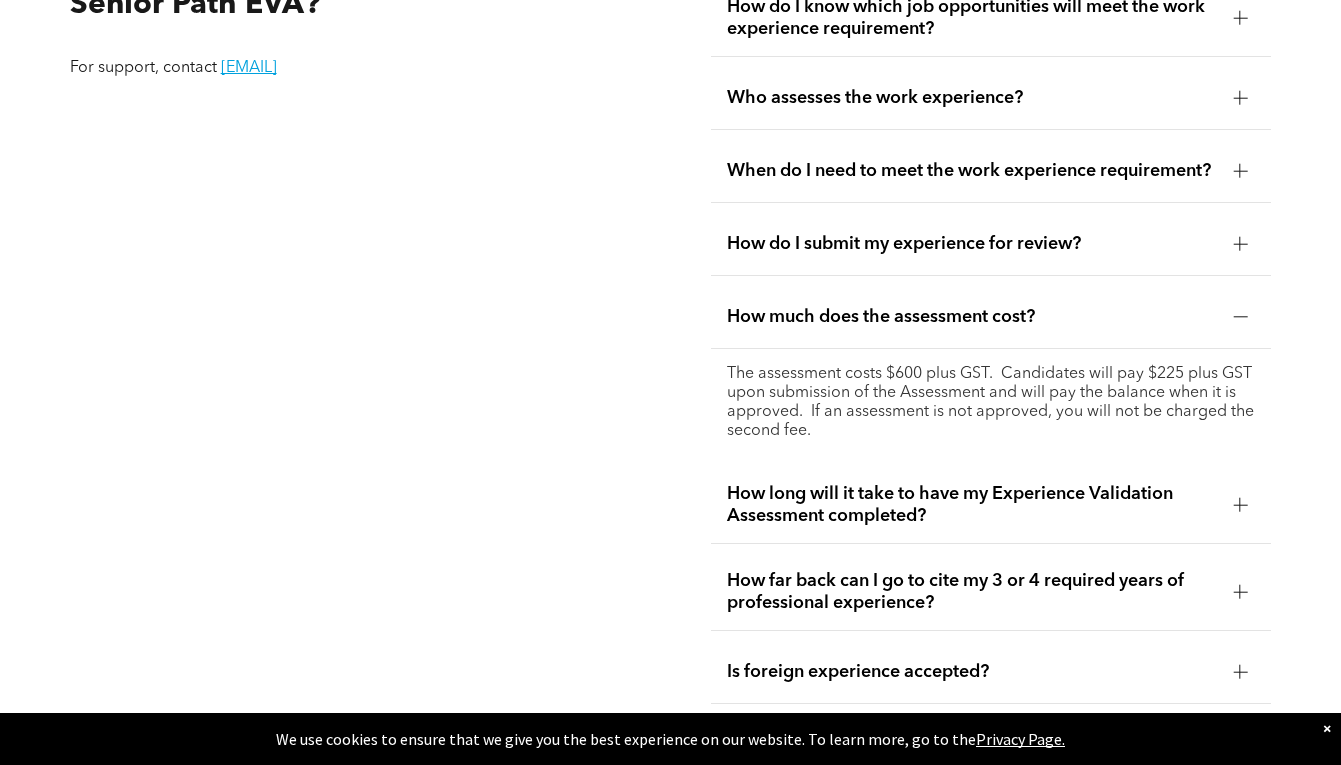 click on "How much does the assessment cost?" at bounding box center [972, 317] 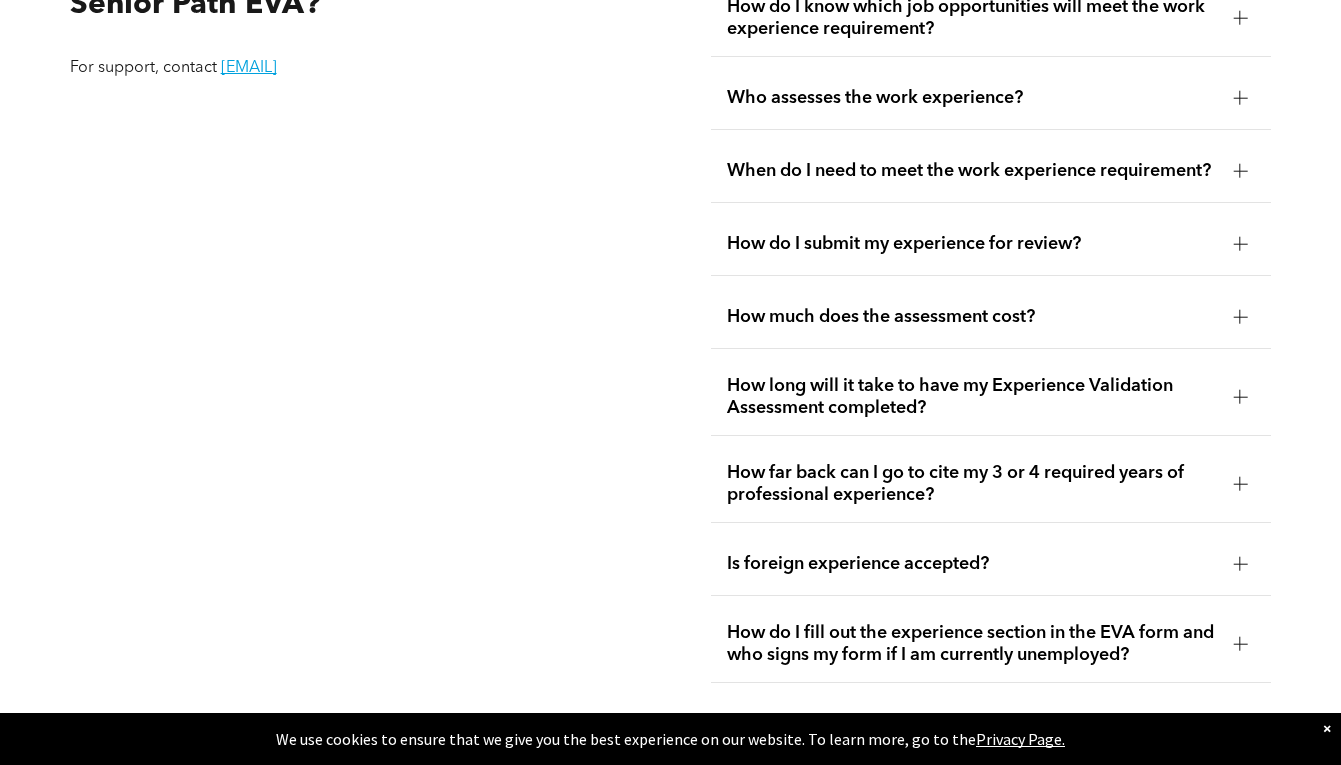 click on "How much does the assessment cost?" at bounding box center [972, 317] 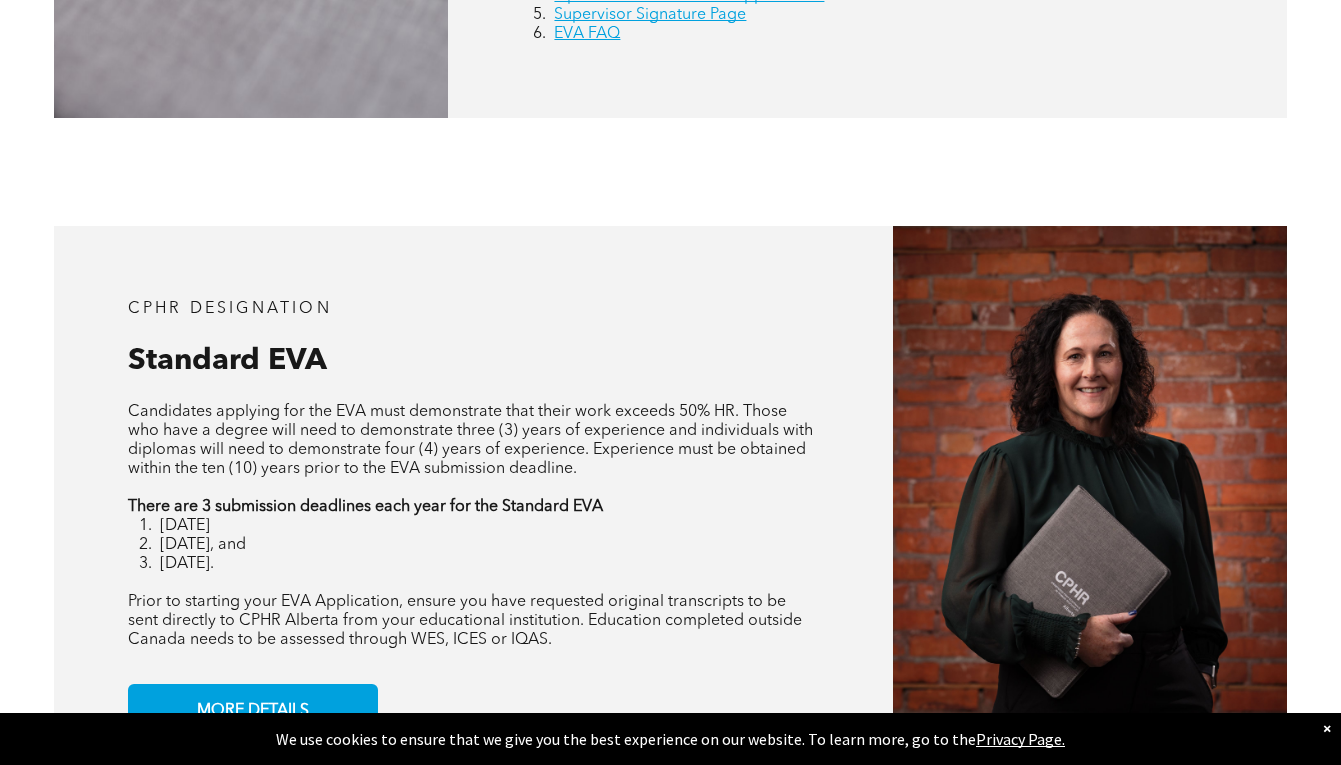 scroll, scrollTop: 833, scrollLeft: 0, axis: vertical 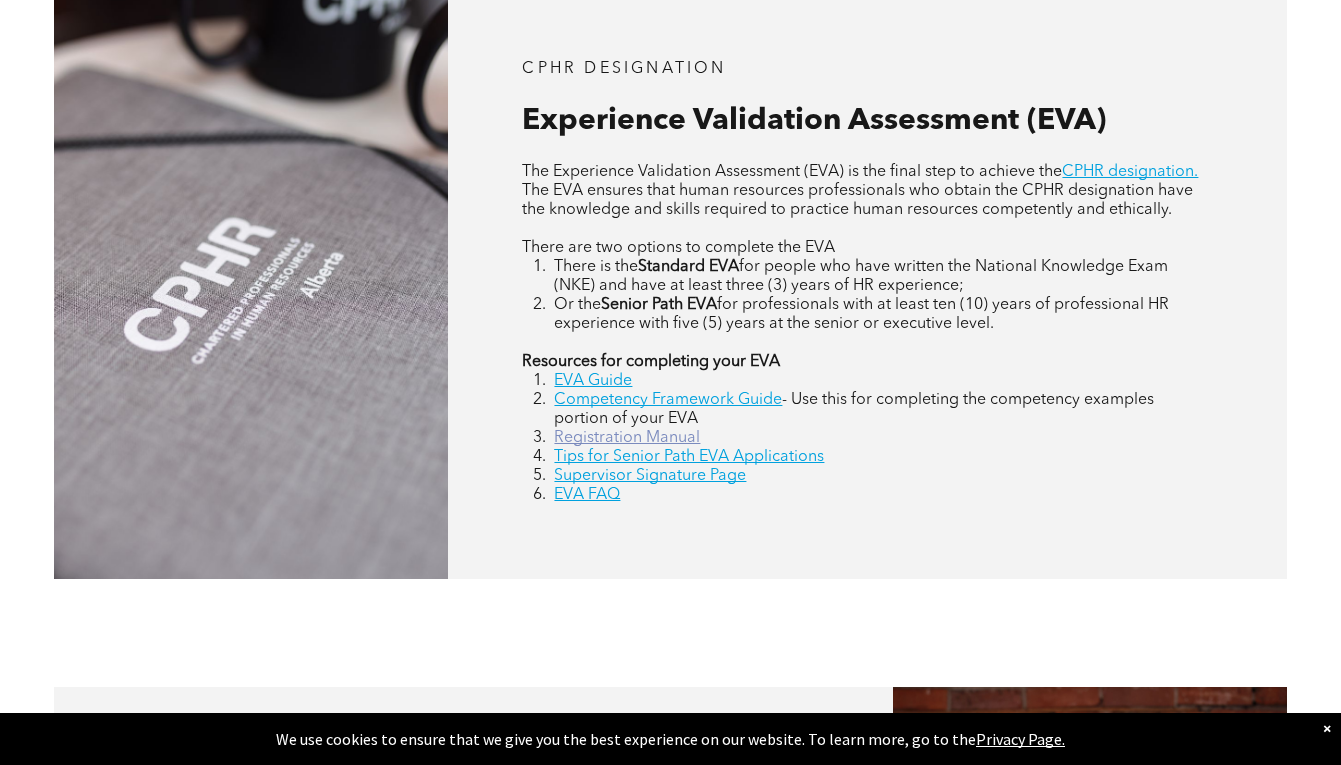 click on "Registration Manual" at bounding box center (627, 438) 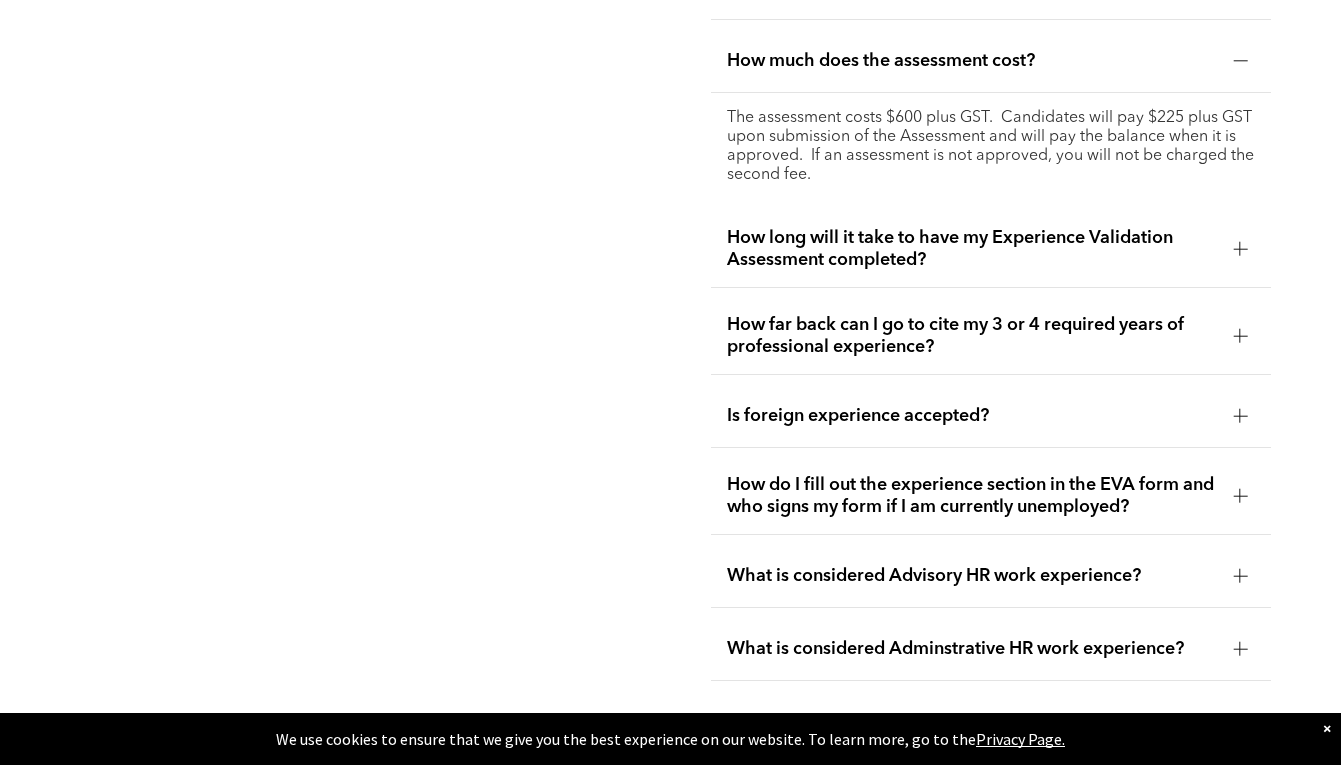 scroll, scrollTop: 4094, scrollLeft: 0, axis: vertical 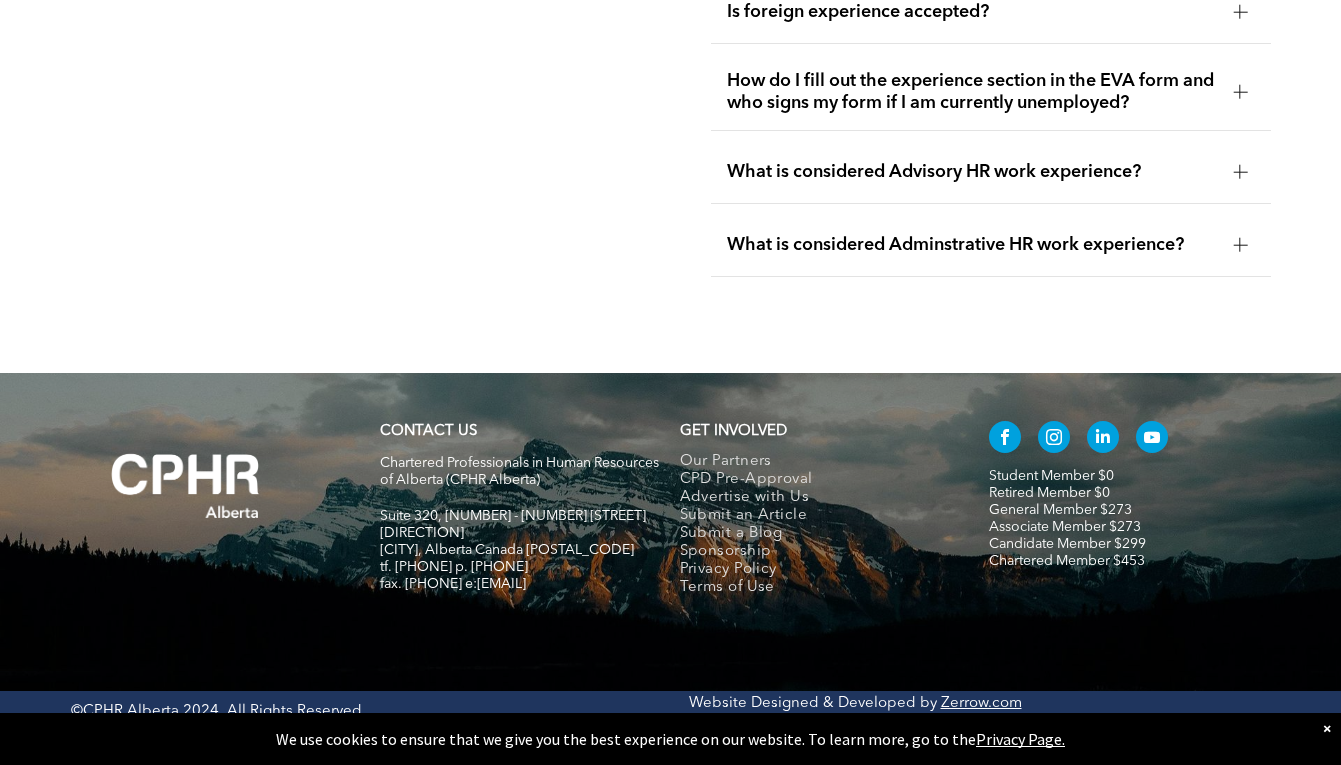 click on "Candidate Member $299" at bounding box center [1067, 544] 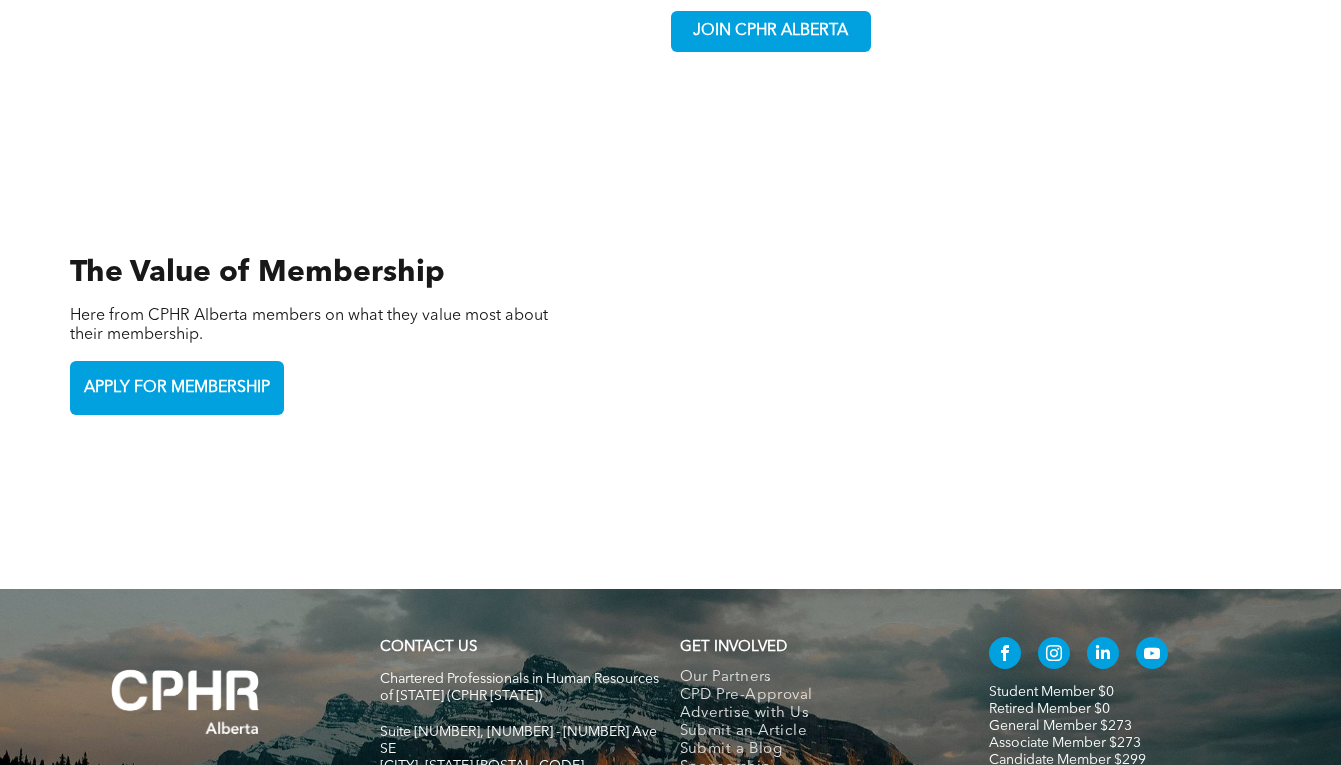 scroll, scrollTop: 4401, scrollLeft: 0, axis: vertical 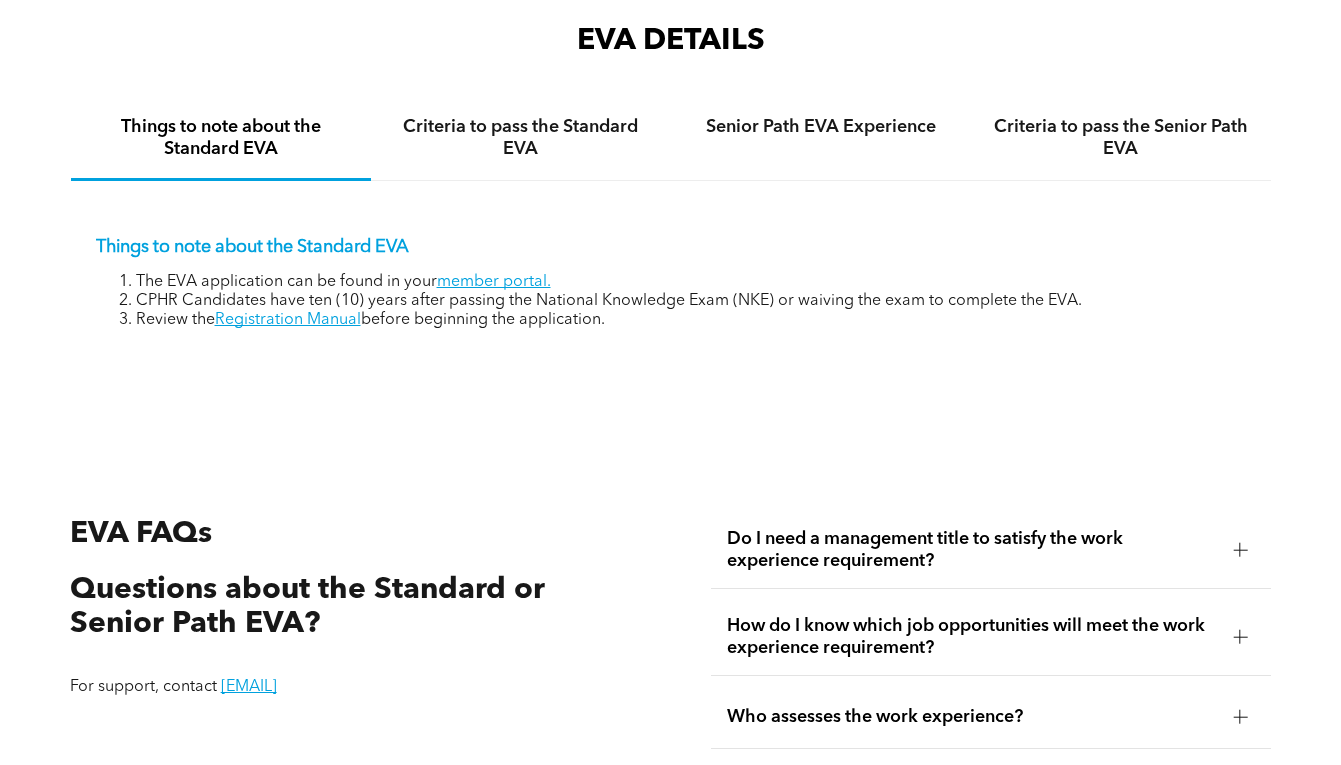click on "Do I need a management title to satisfy the work experience requirement?" at bounding box center [972, 550] 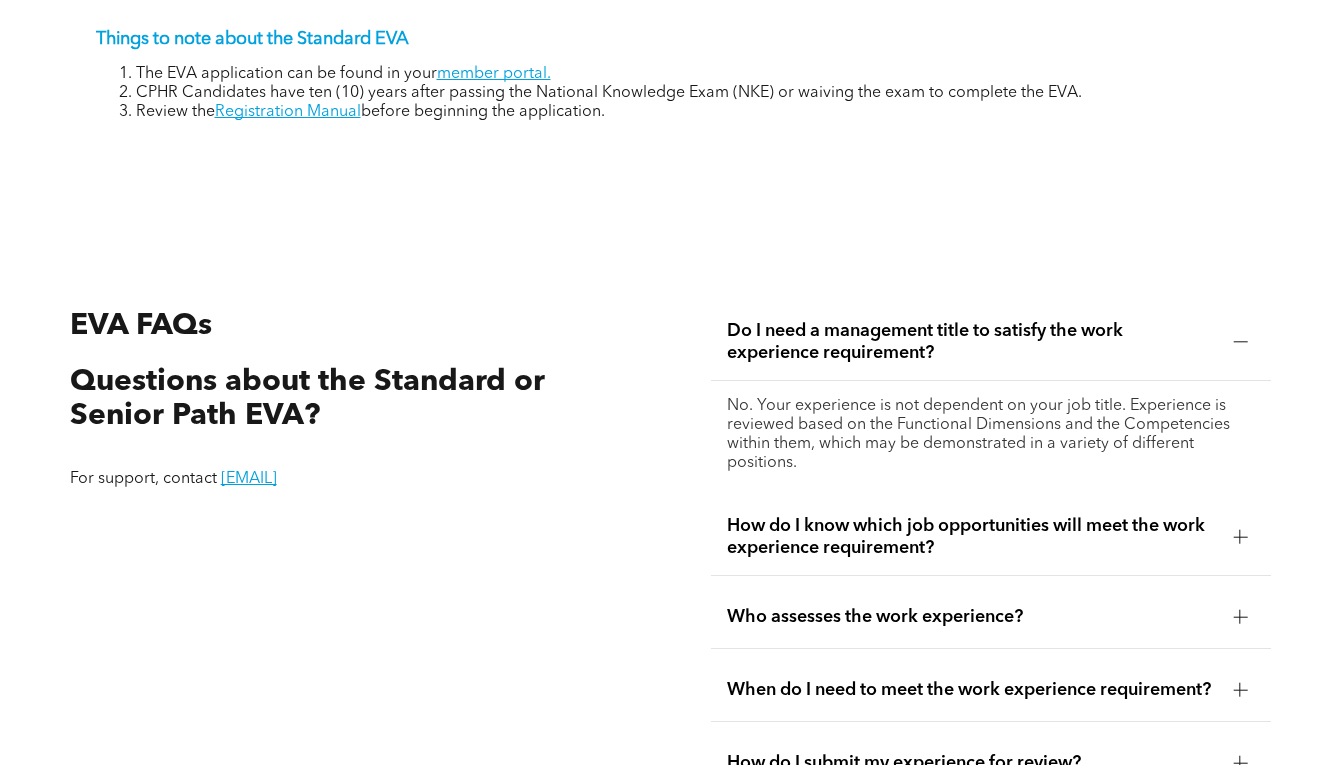 scroll, scrollTop: 3027, scrollLeft: 0, axis: vertical 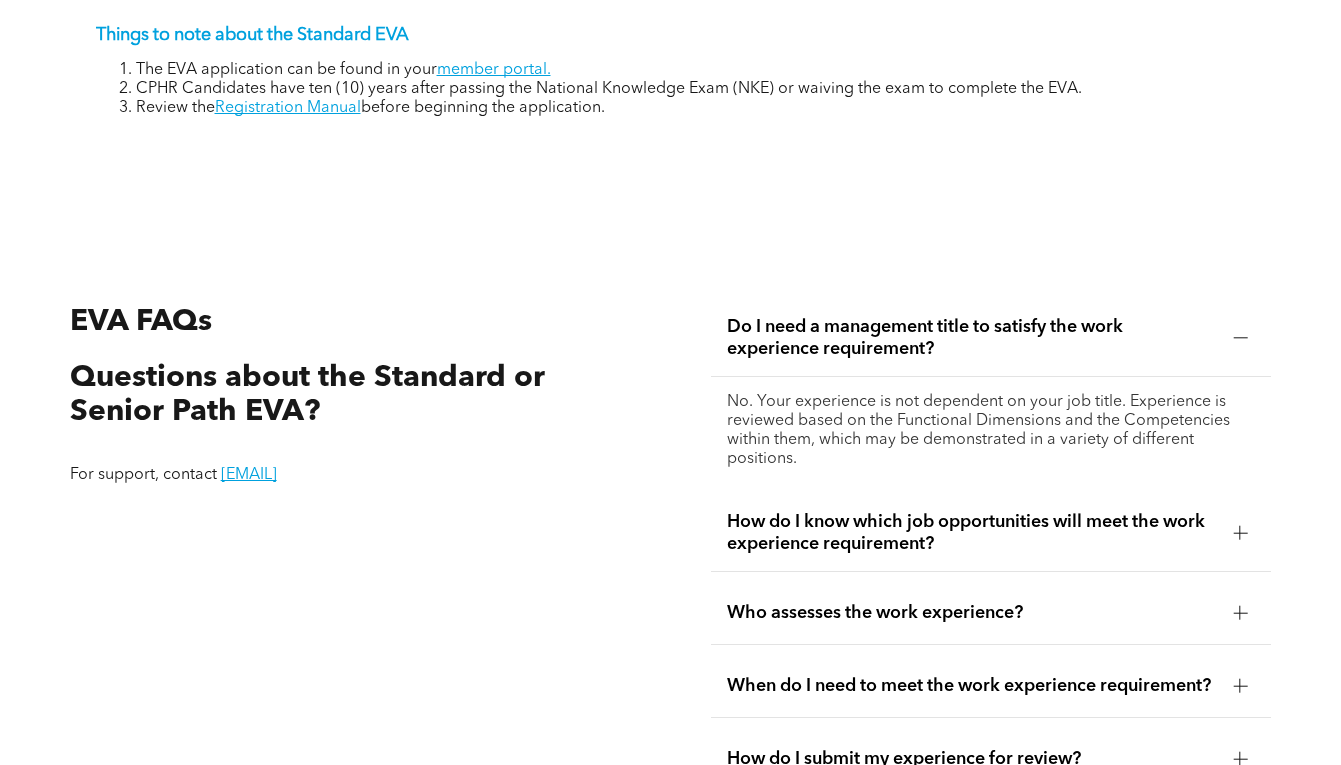 click on "How do I know which job opportunities will meet the work experience requirement?" at bounding box center [972, 533] 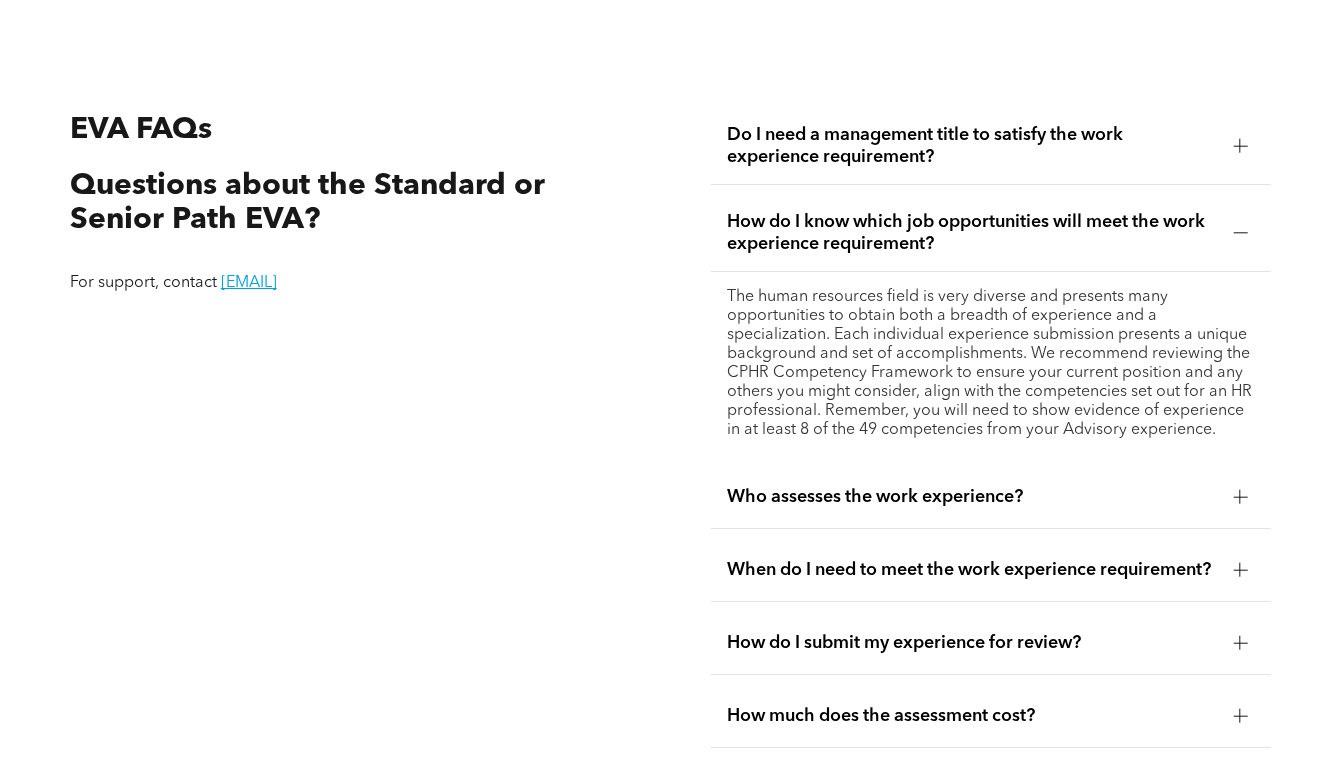 scroll, scrollTop: 3227, scrollLeft: 0, axis: vertical 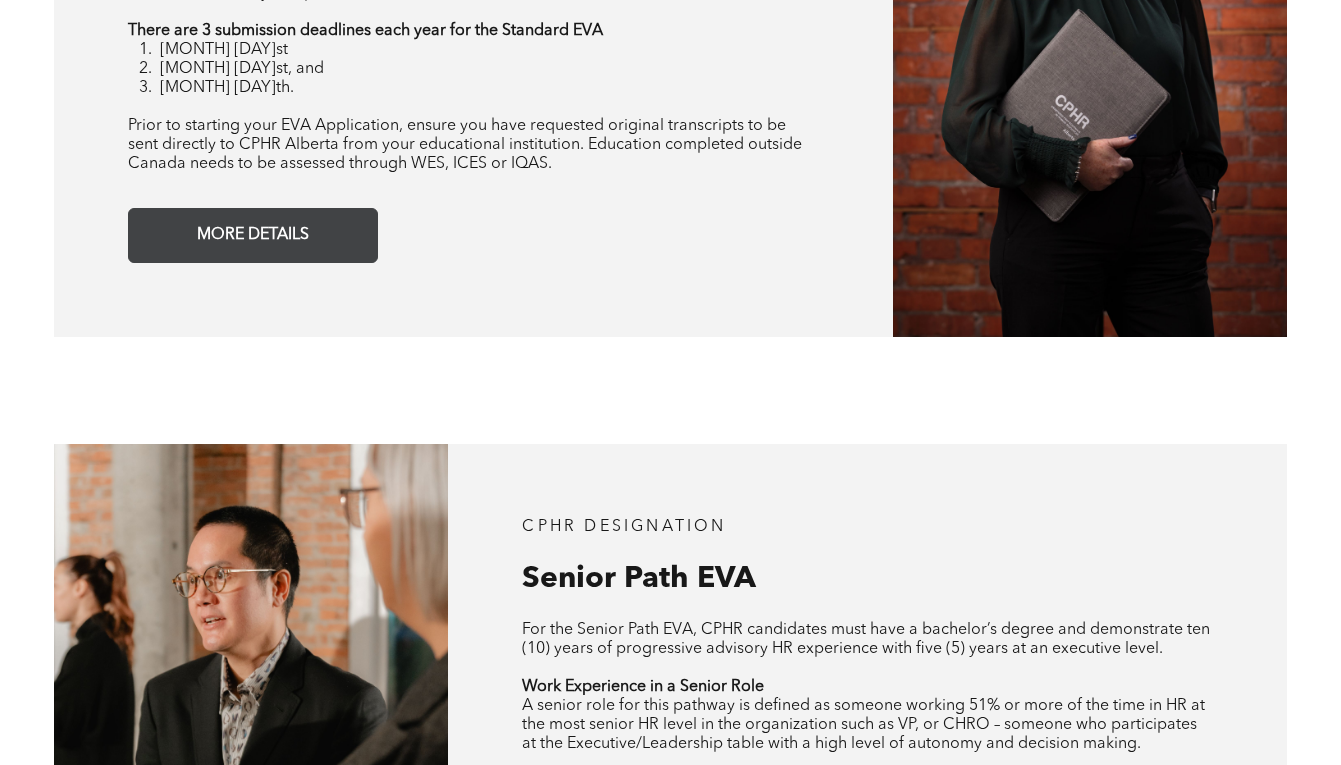 click on "MORE DETAILS" at bounding box center (253, 235) 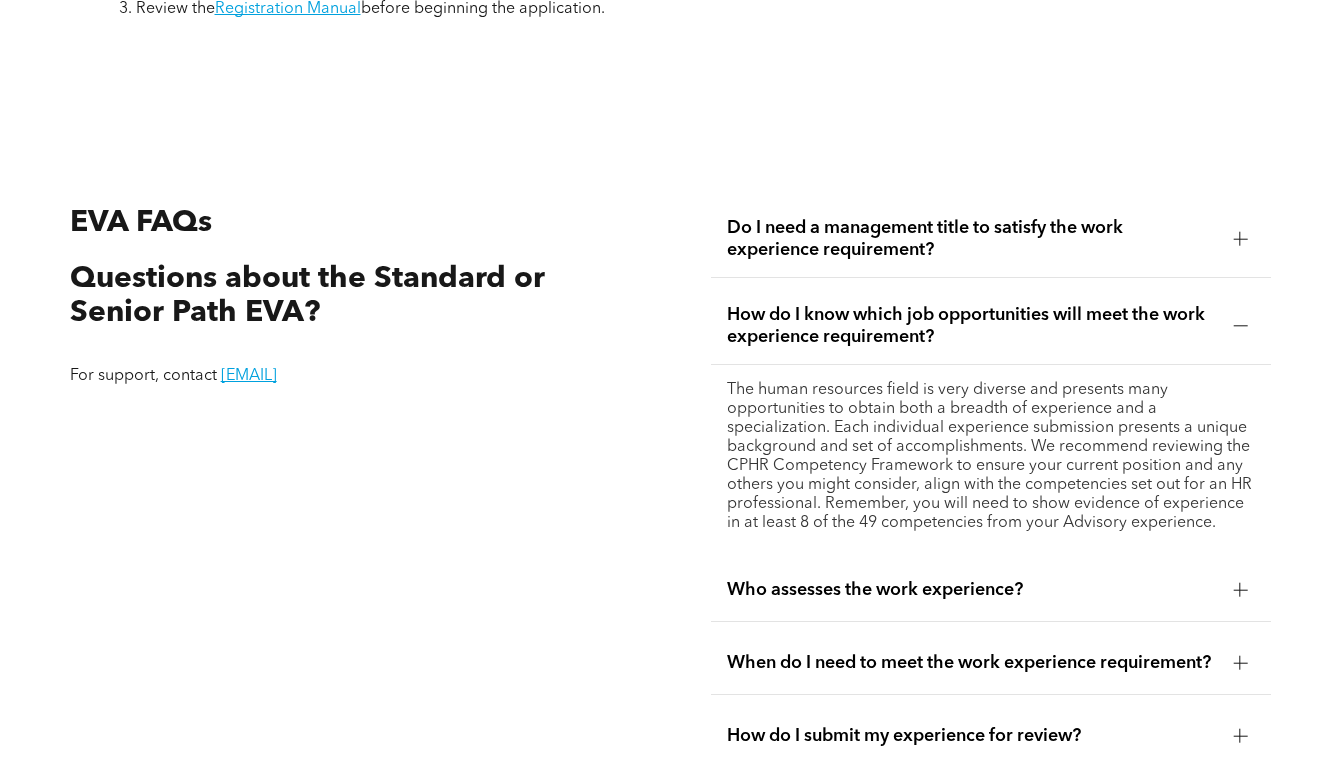 scroll, scrollTop: 3146, scrollLeft: 0, axis: vertical 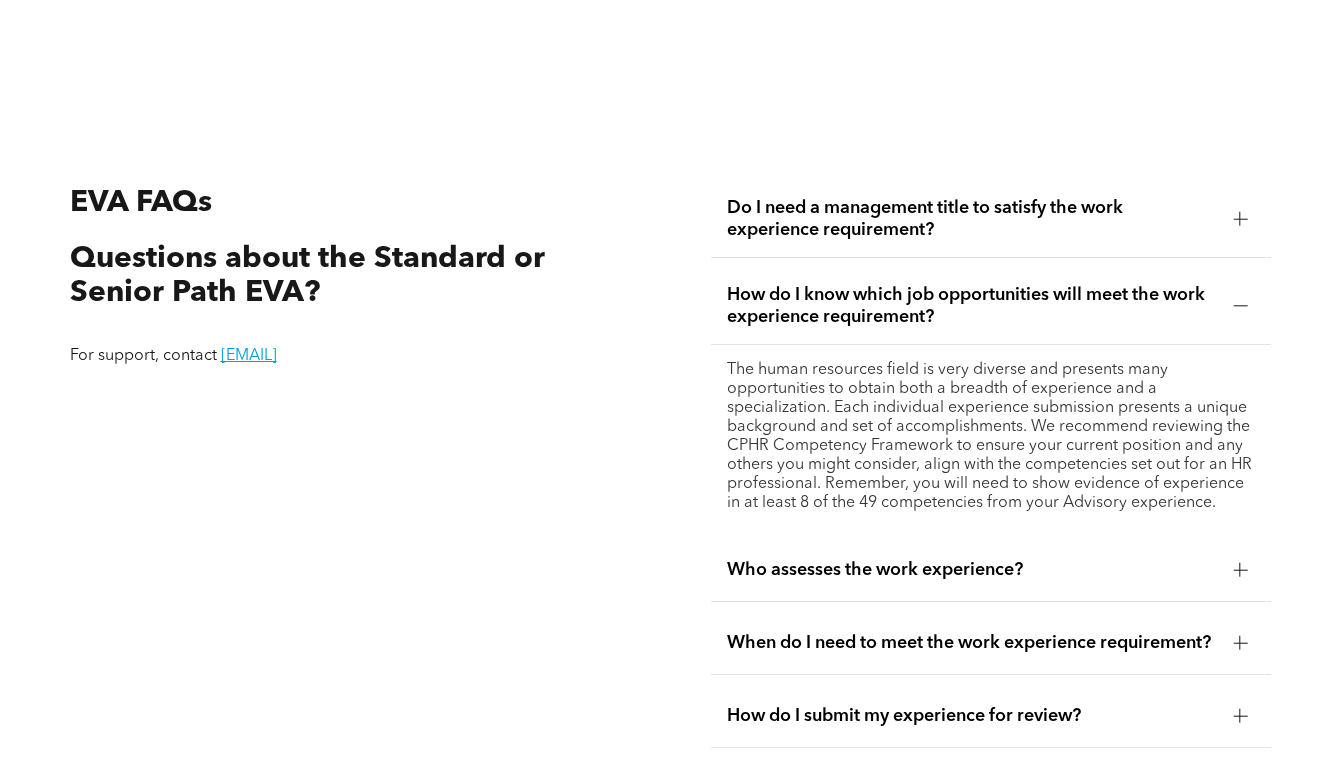 click on "When do I need to meet the work experience requirement?" at bounding box center (991, 643) 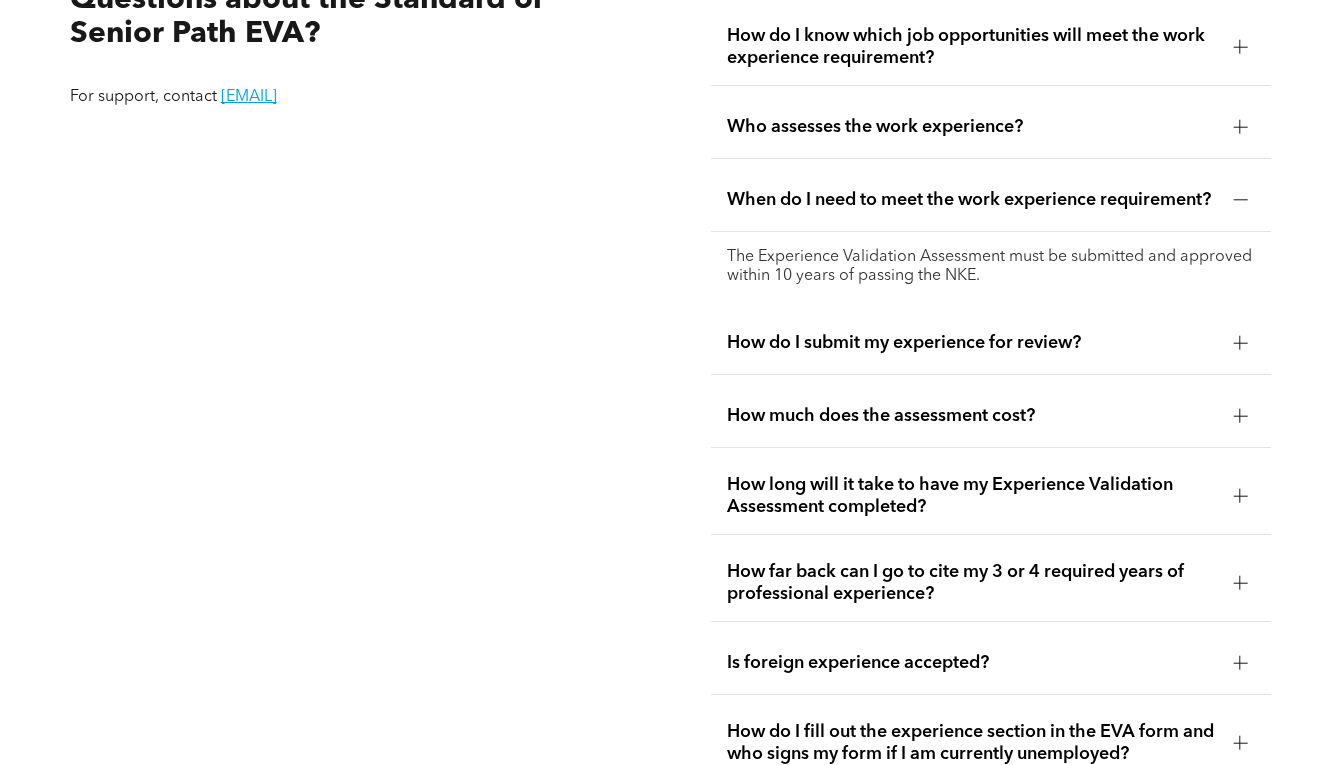 scroll, scrollTop: 3427, scrollLeft: 0, axis: vertical 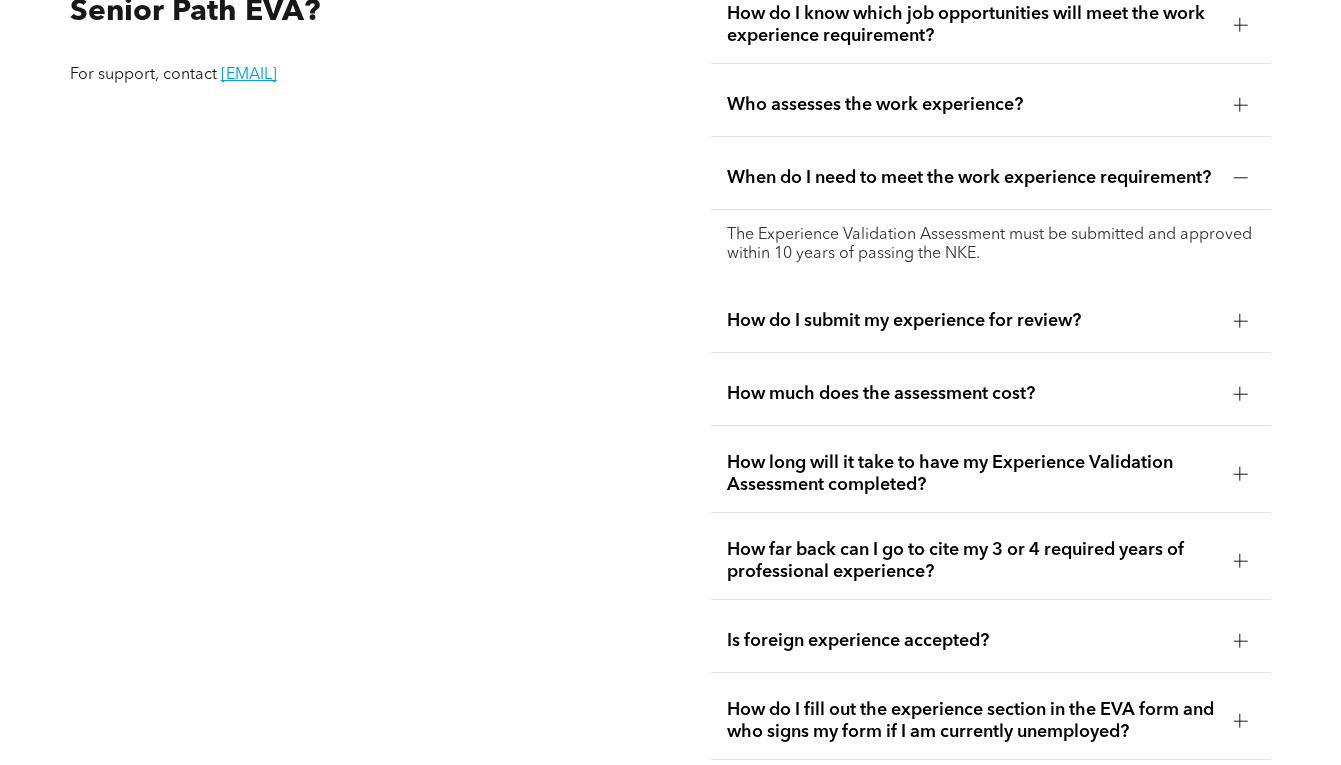 click on "How far back can I go to cite my 3 or 4 required years of professional experience?" at bounding box center (972, 561) 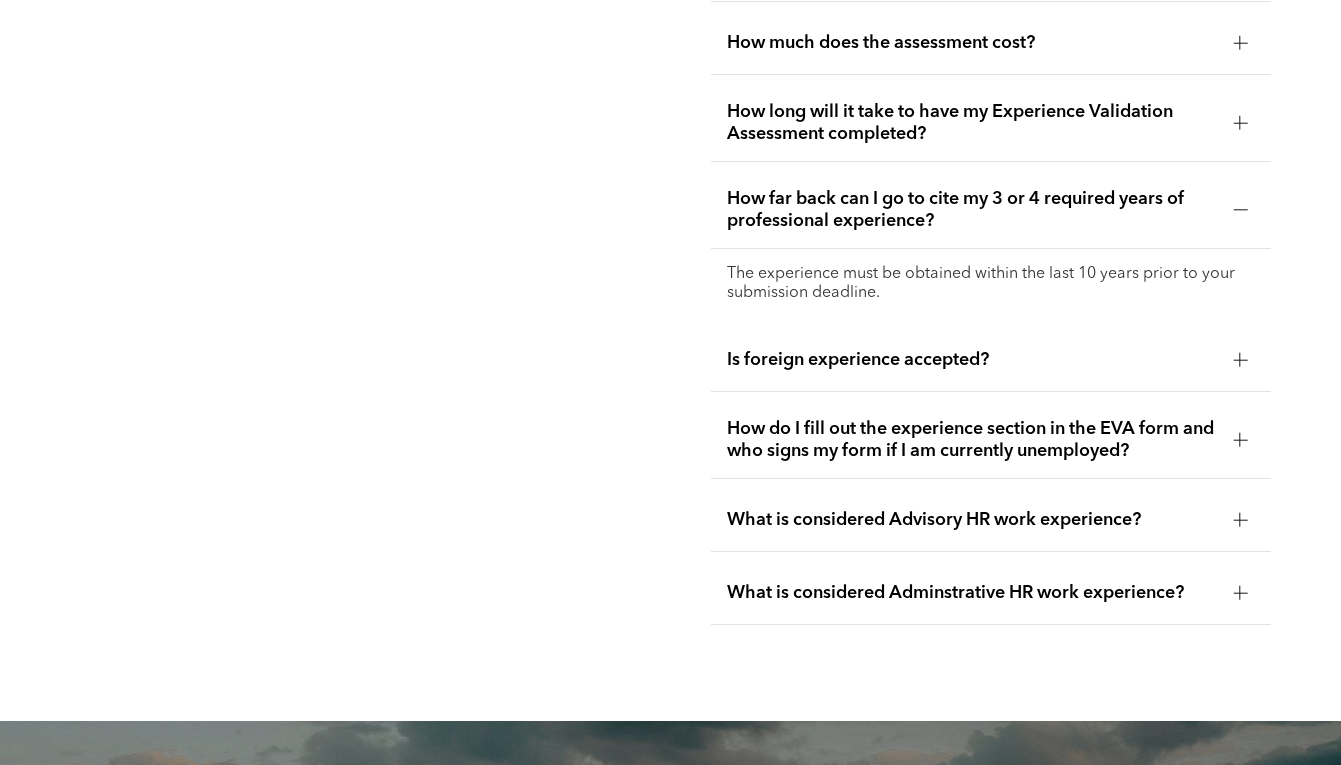 scroll, scrollTop: 3710, scrollLeft: 0, axis: vertical 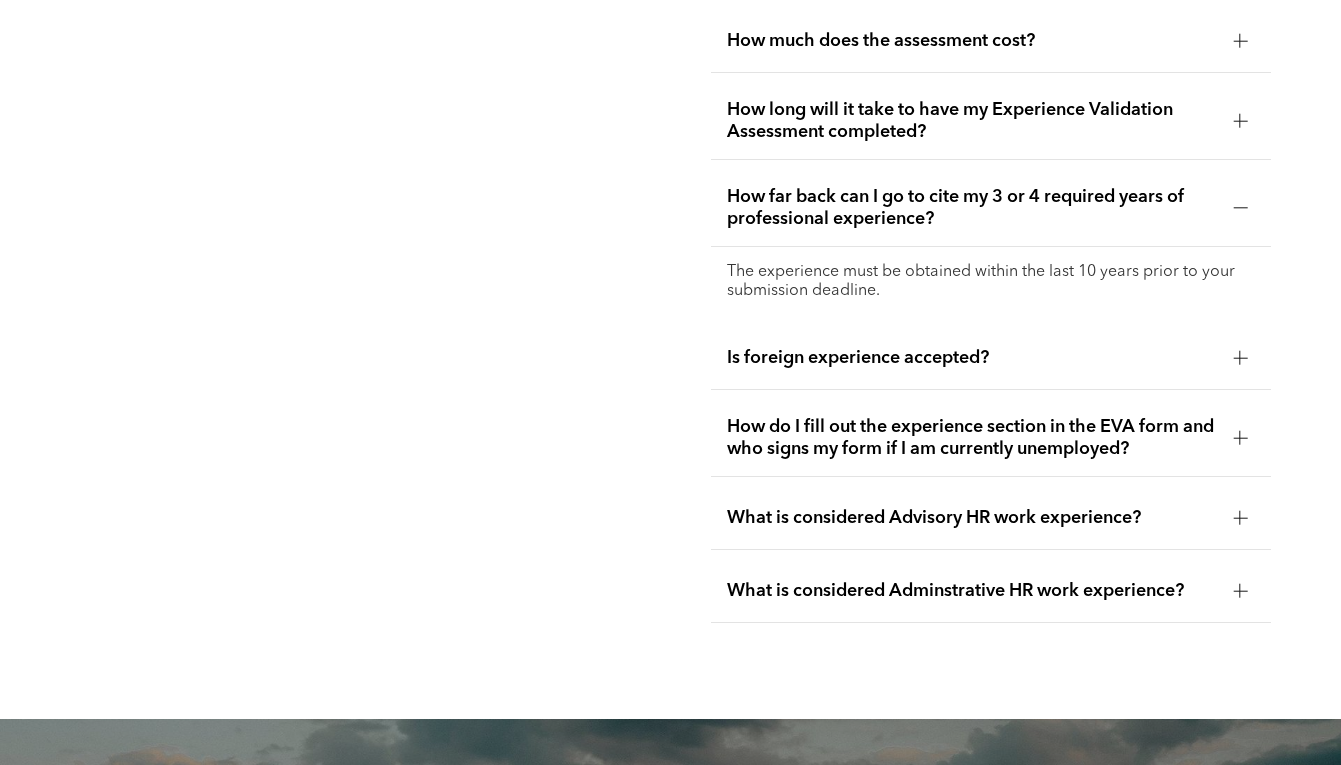 click on "What is considered Advisory HR work experience?" at bounding box center (972, 518) 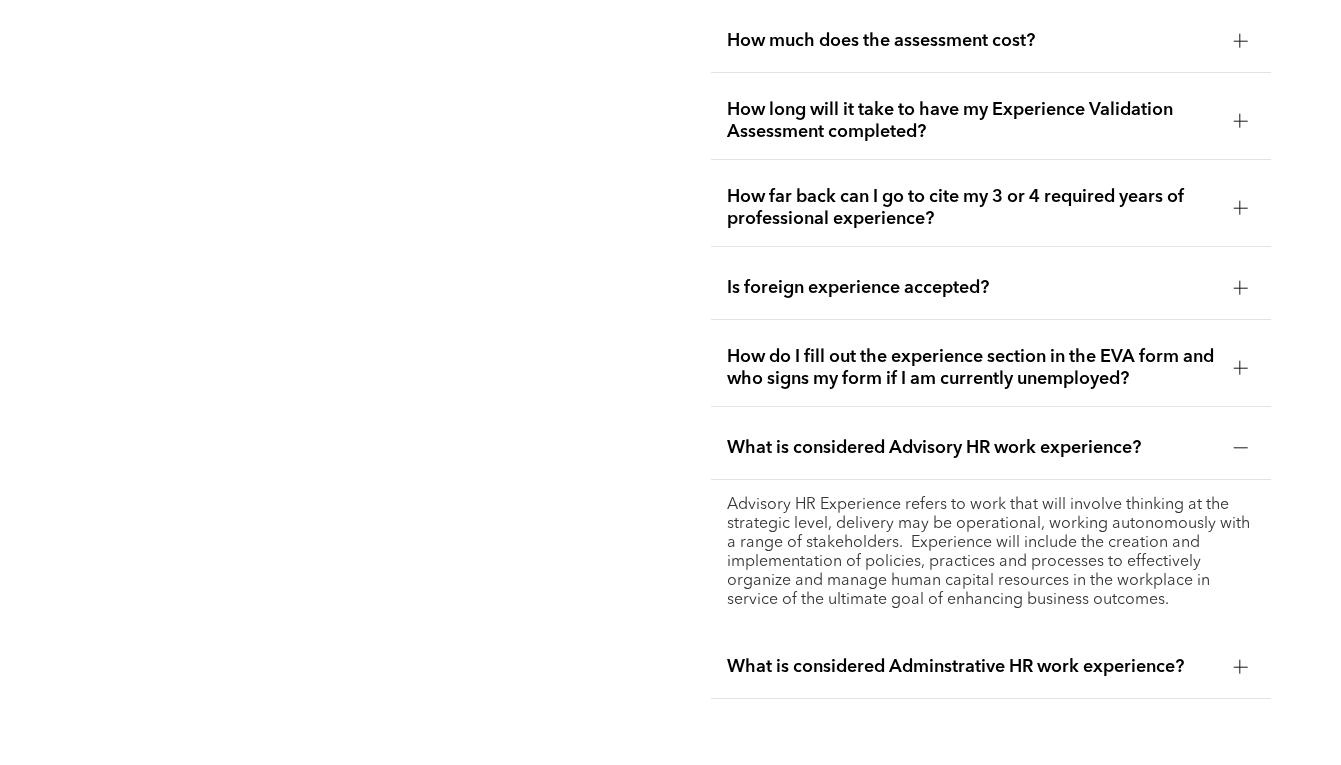 click on "What is considered Adminstrative HR work experience?" at bounding box center [991, 667] 